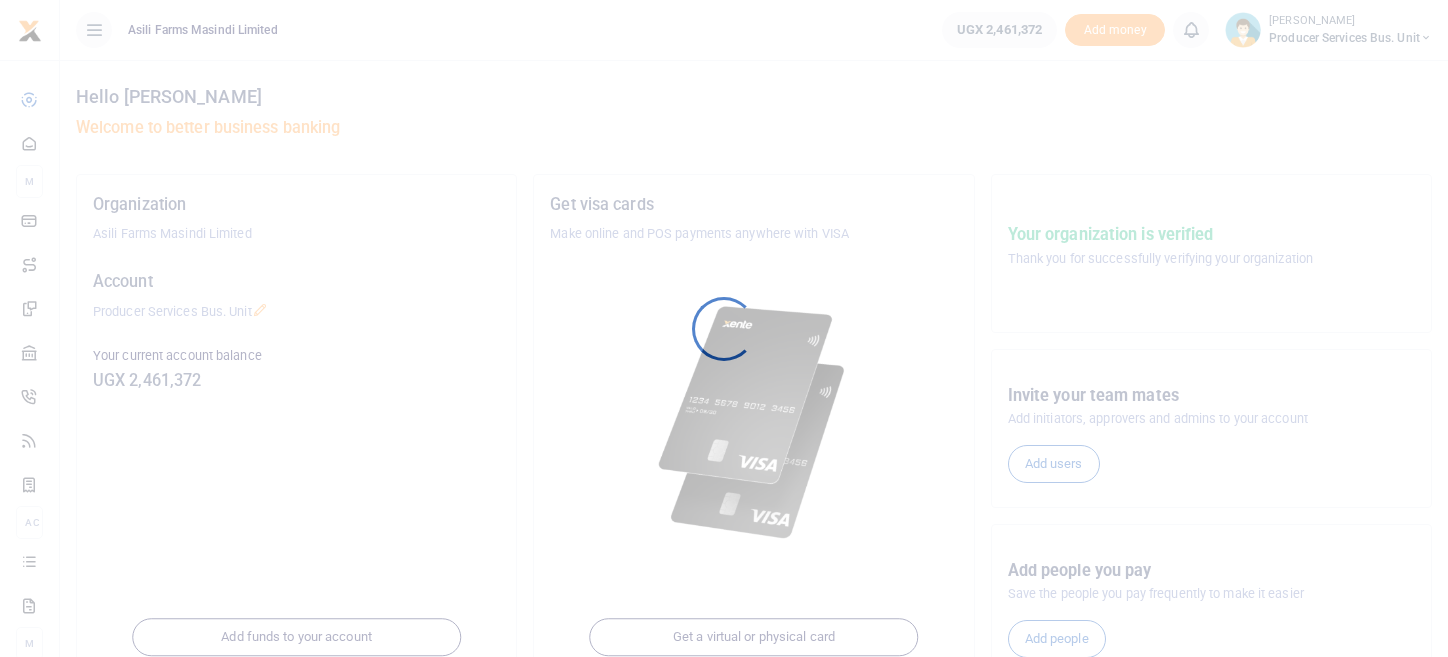 scroll, scrollTop: 0, scrollLeft: 0, axis: both 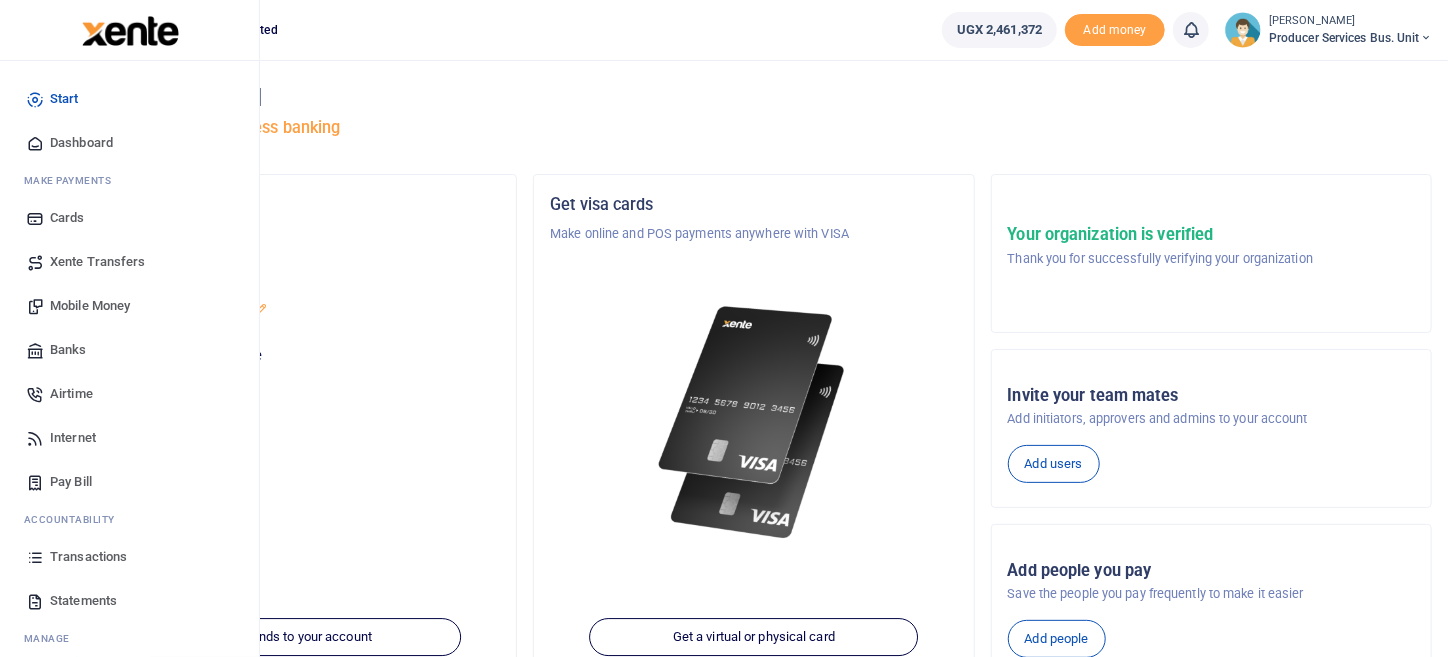 click on "Airtime" at bounding box center (71, 394) 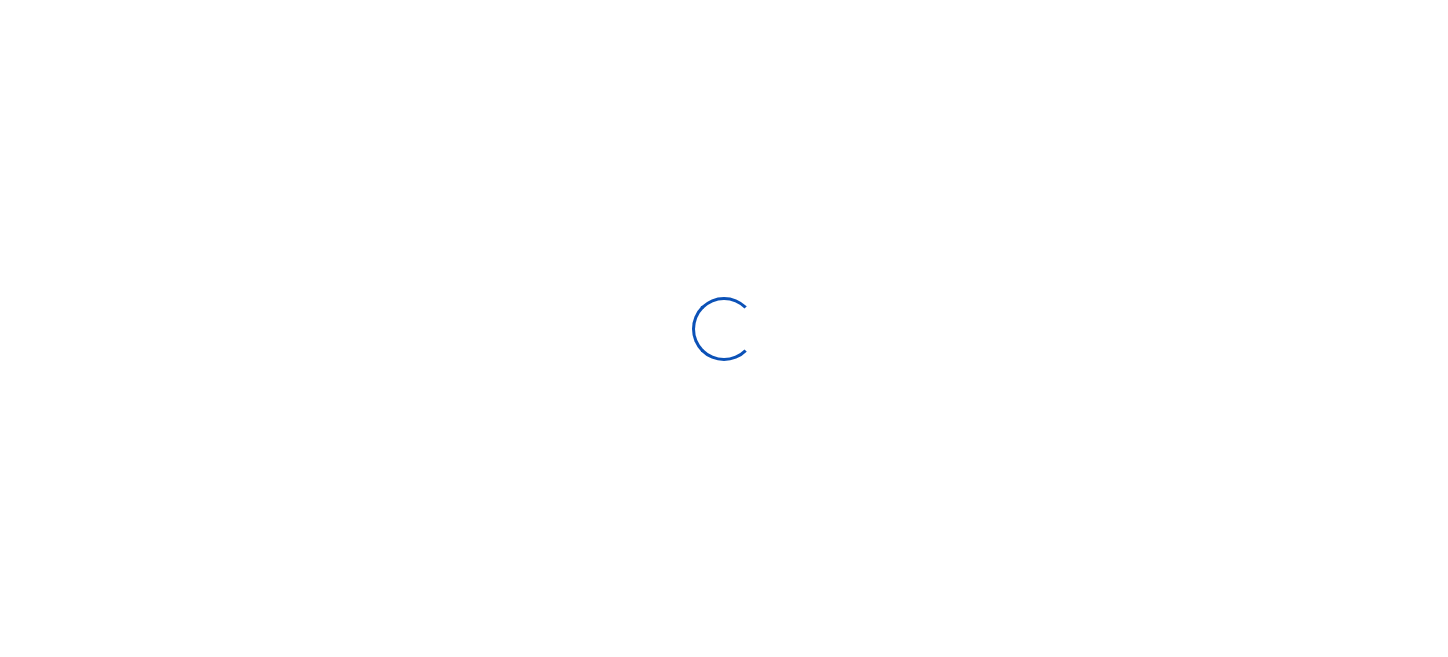 scroll, scrollTop: 0, scrollLeft: 0, axis: both 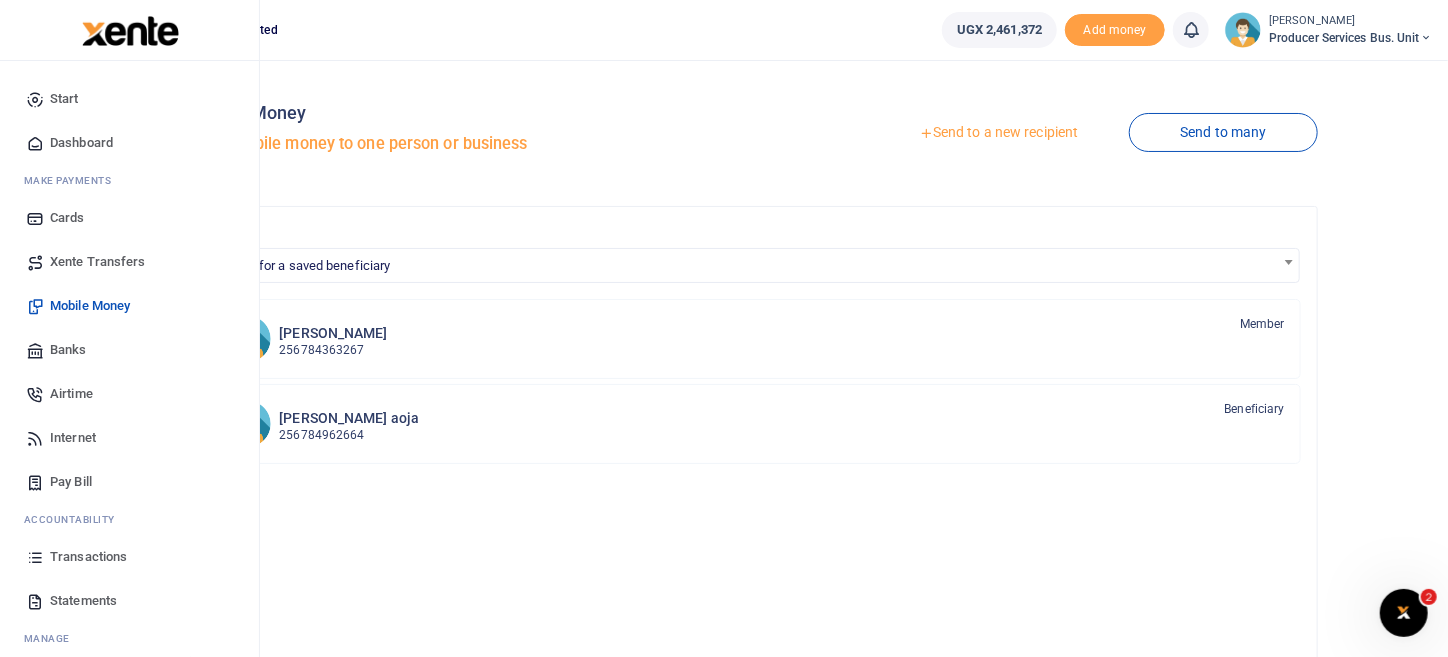 click on "Mobile Money" at bounding box center [90, 306] 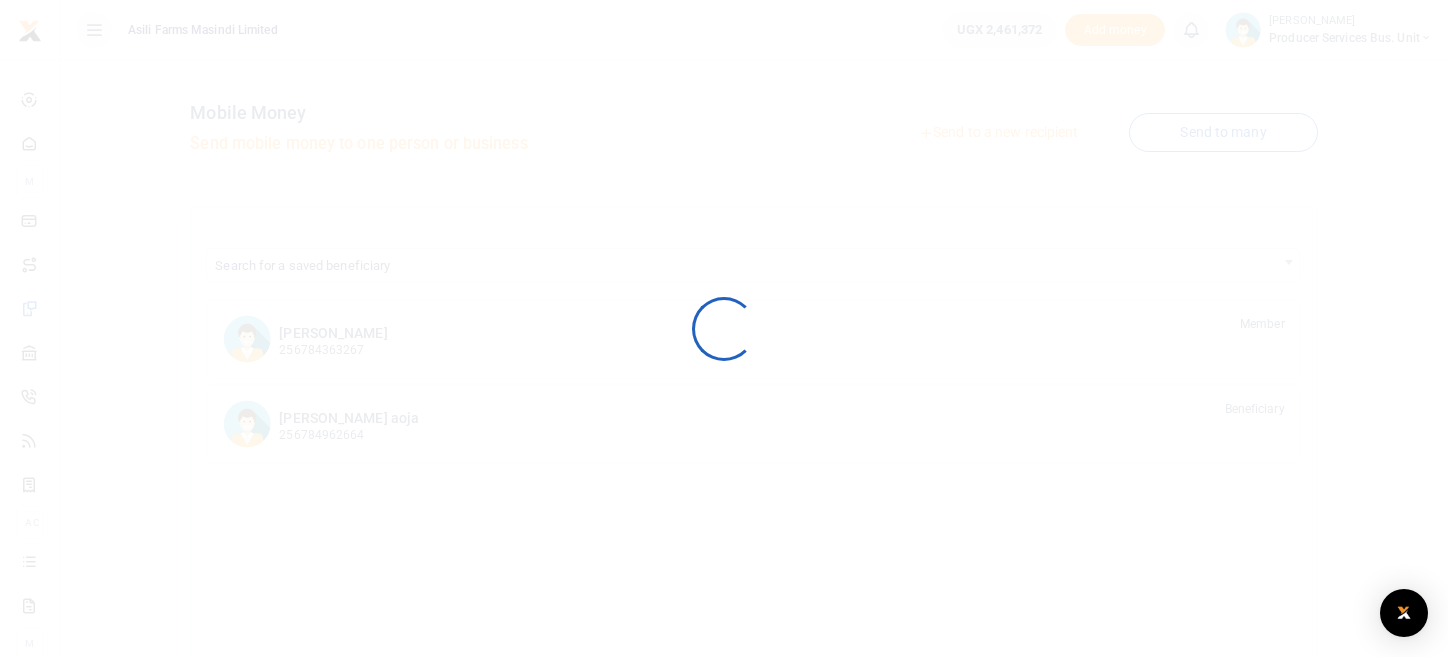 scroll, scrollTop: 0, scrollLeft: 0, axis: both 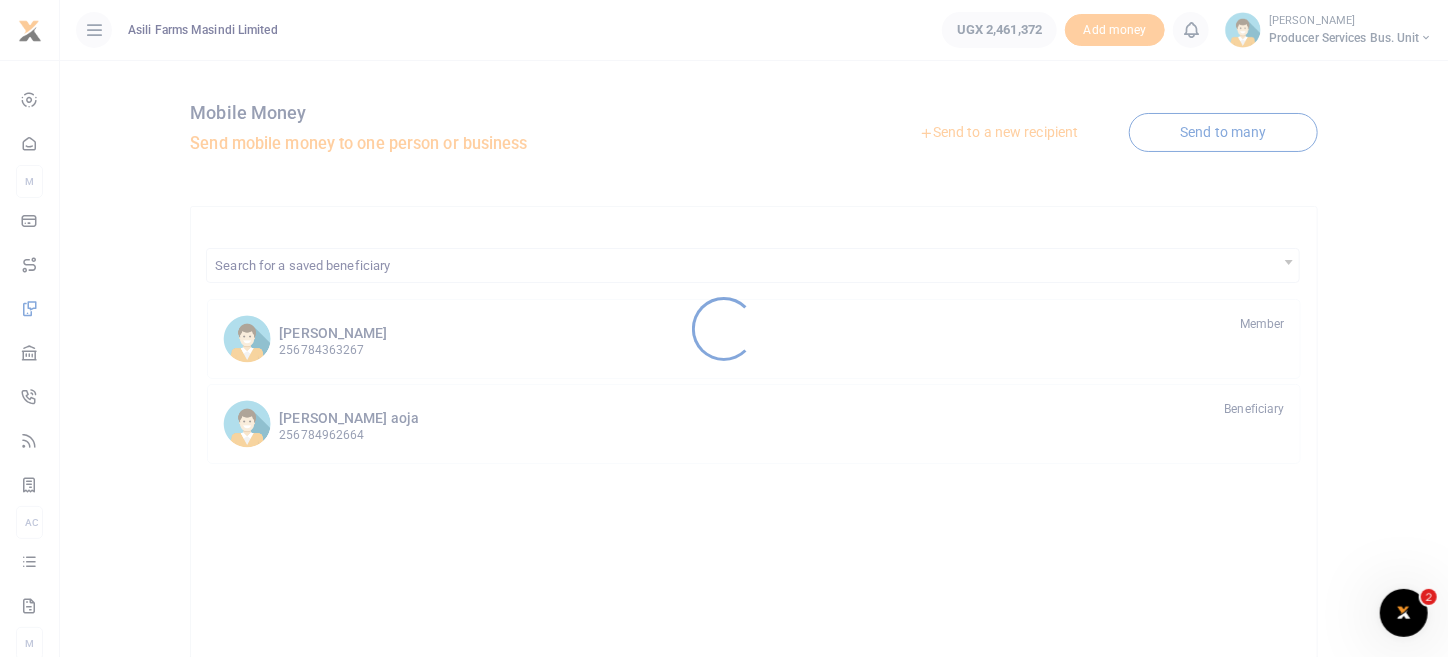 click at bounding box center (724, 328) 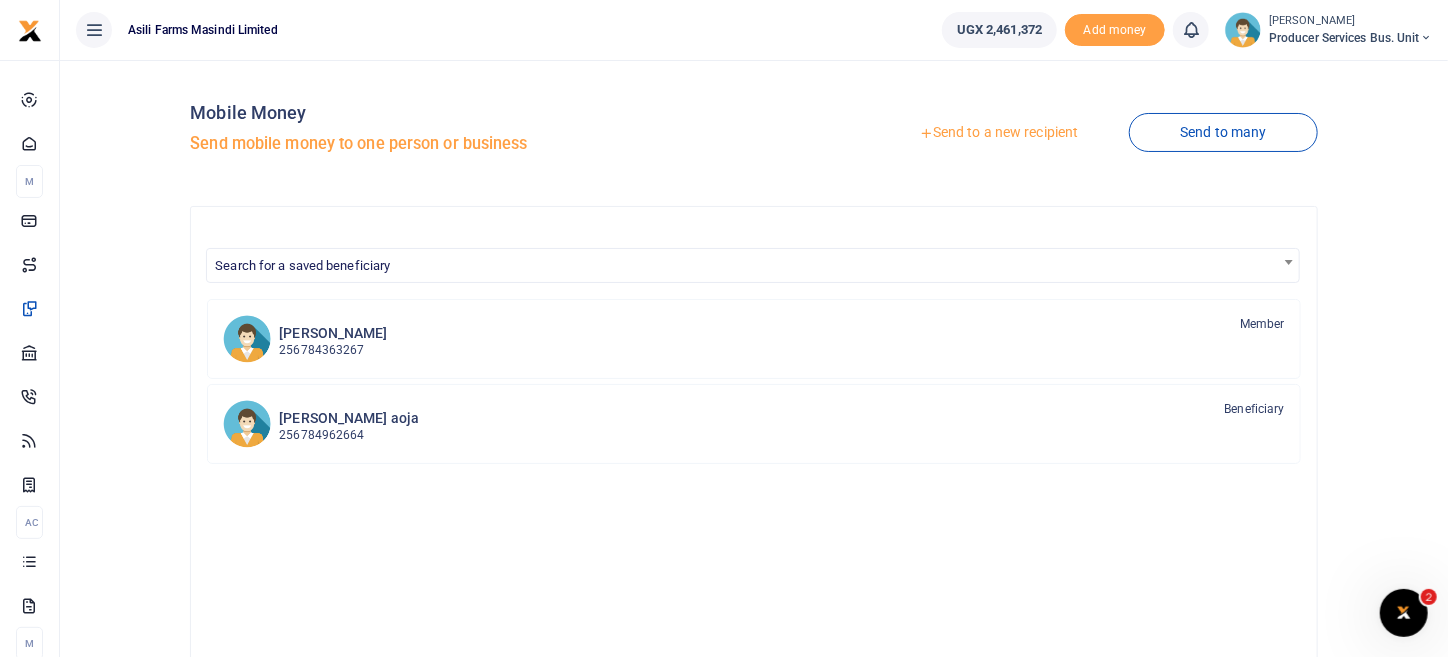 click on "Send to a new recipient" at bounding box center [998, 133] 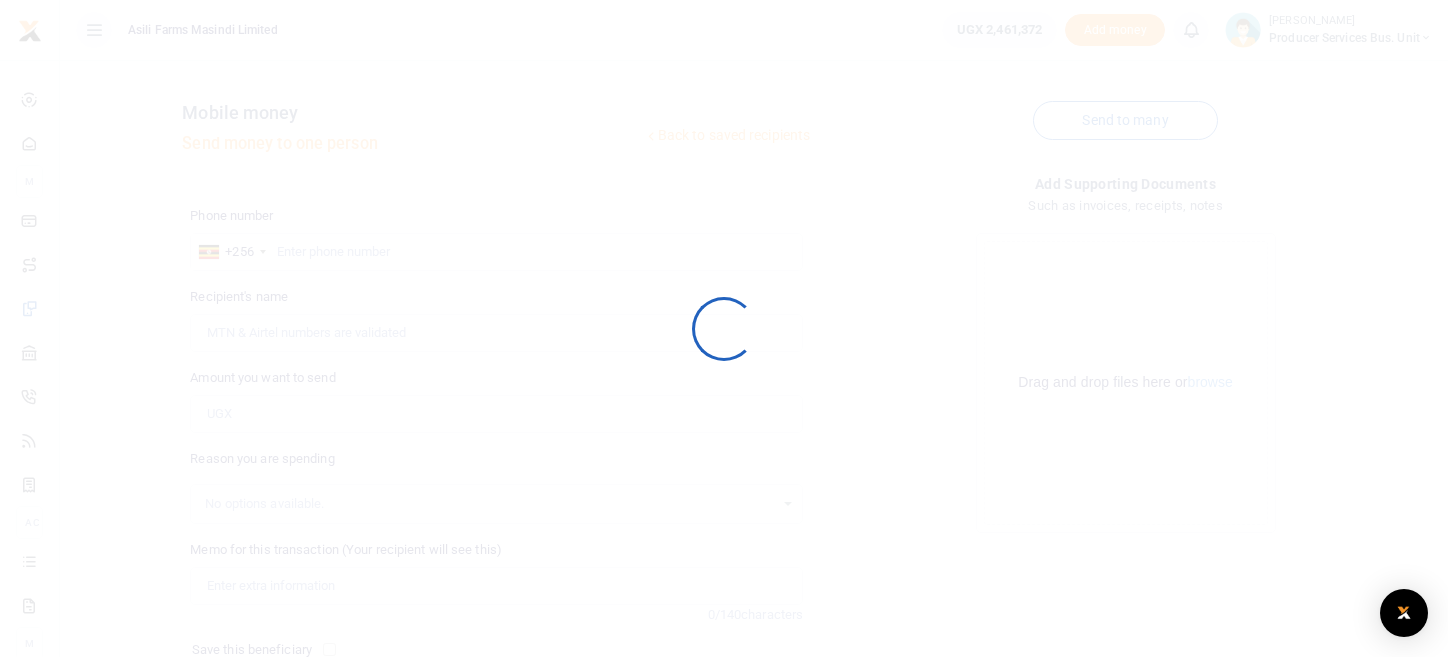 scroll, scrollTop: 0, scrollLeft: 0, axis: both 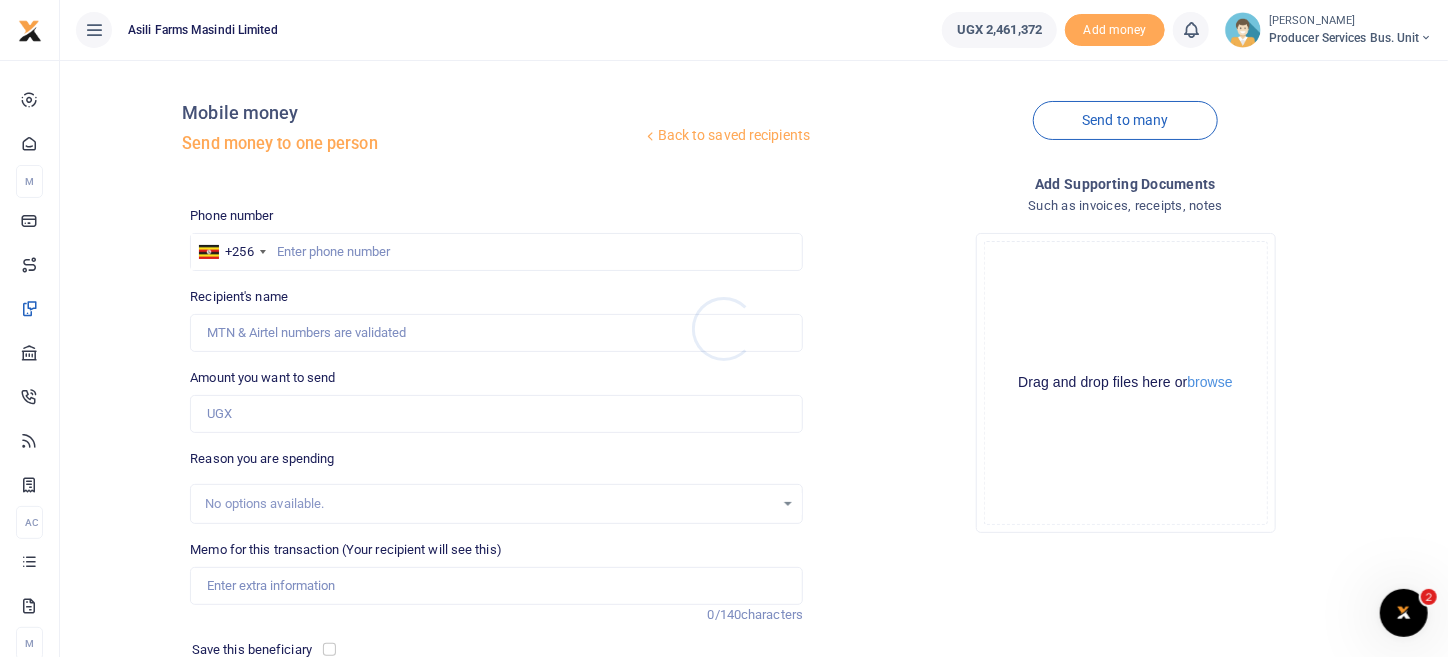 click at bounding box center (724, 328) 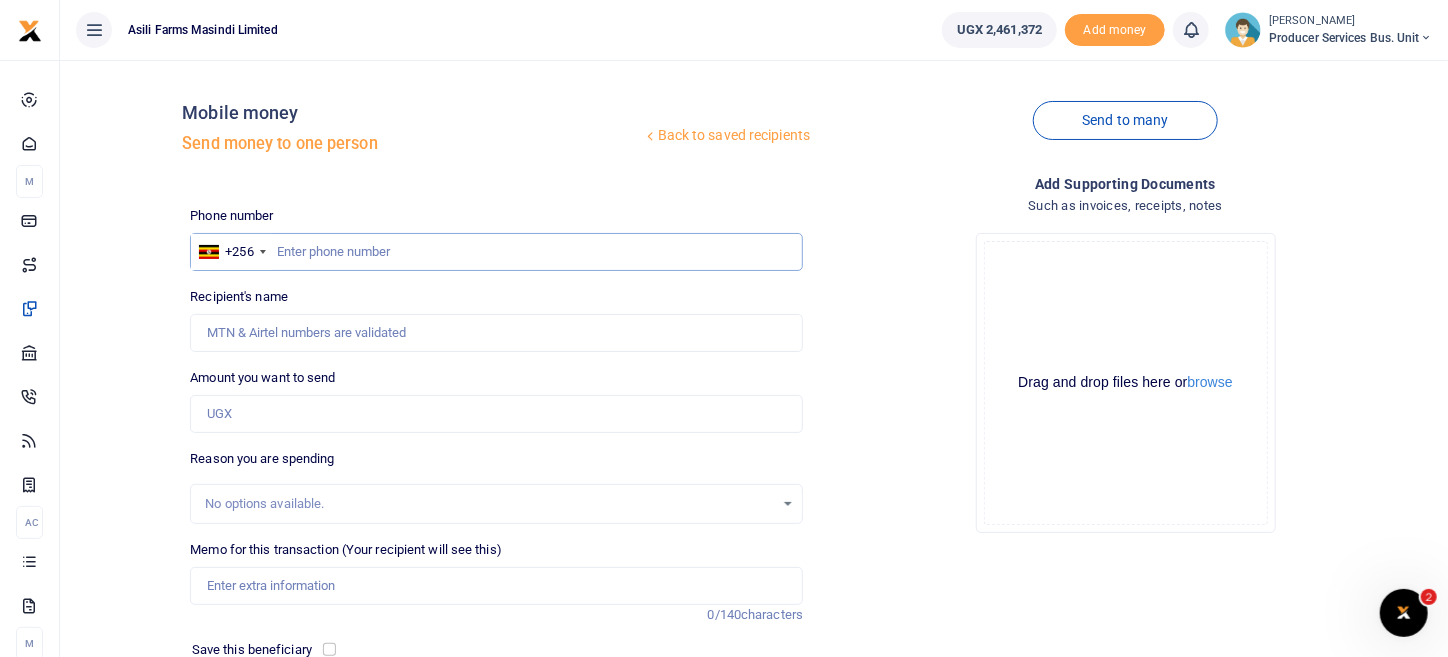 click at bounding box center (496, 252) 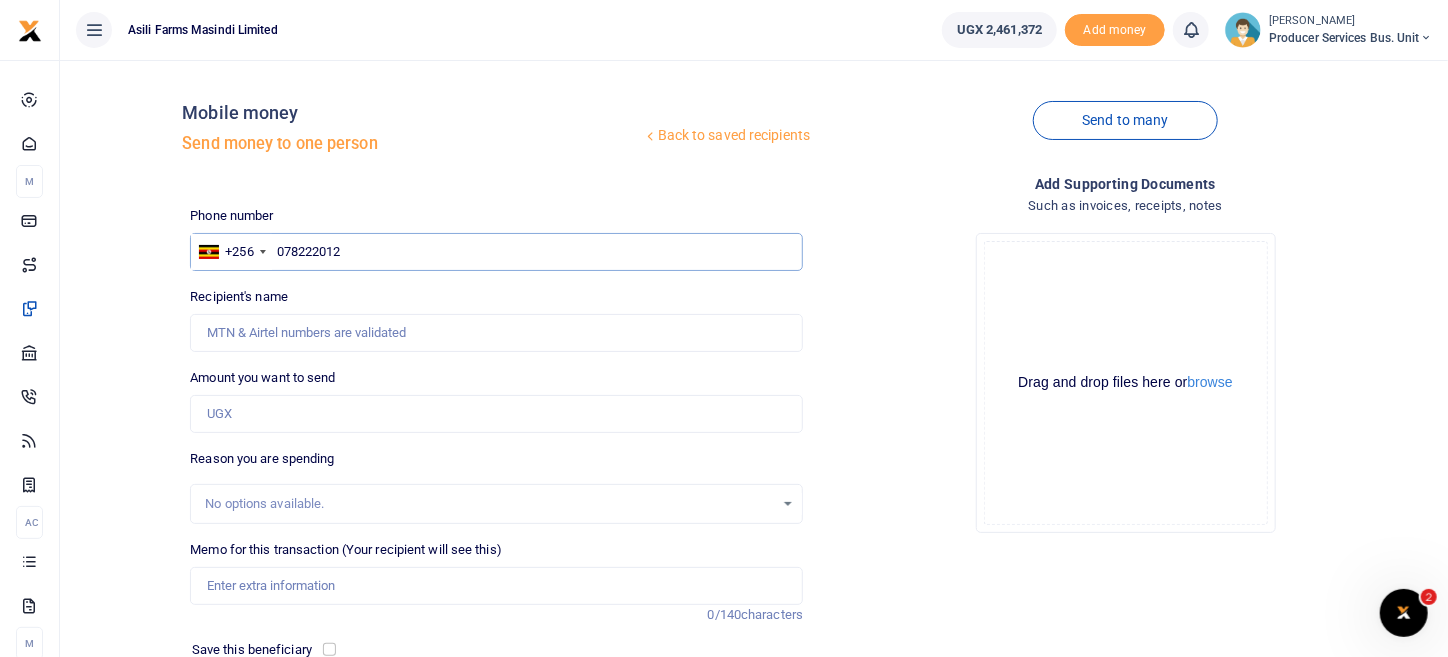 type on "0782220126" 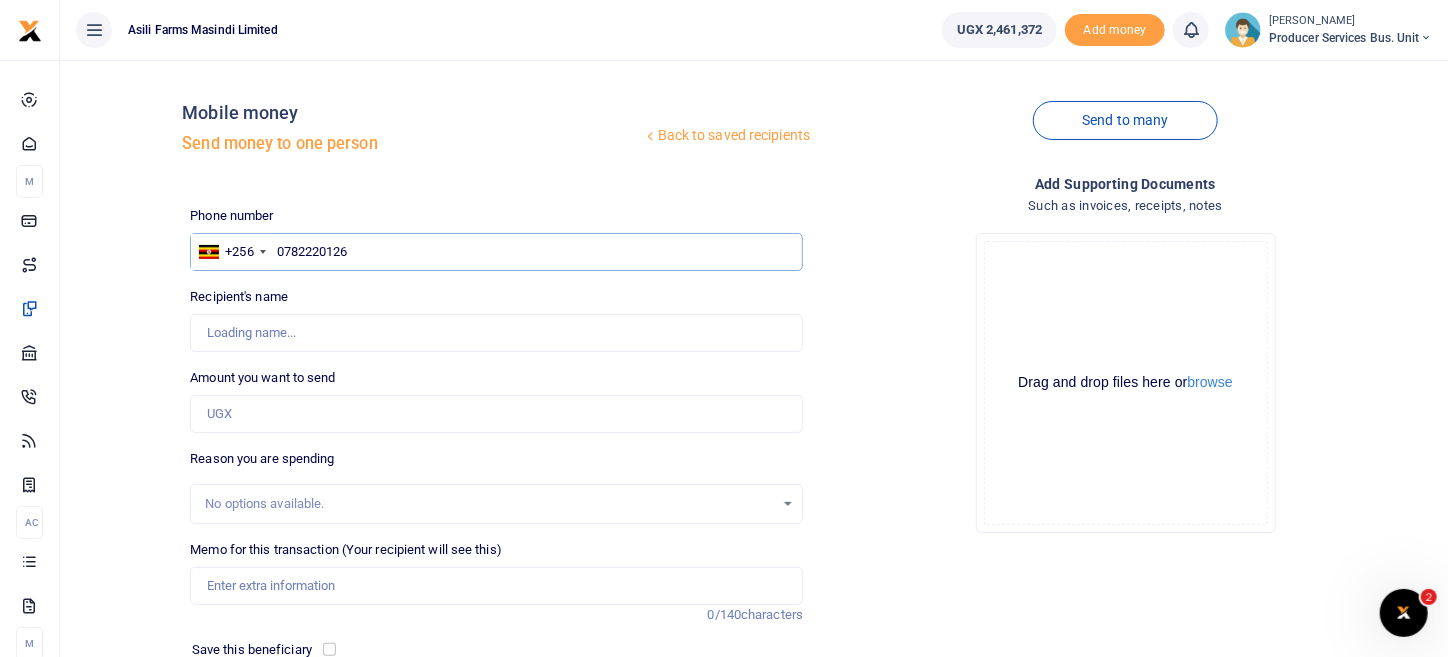 type on "Andrew Baluku" 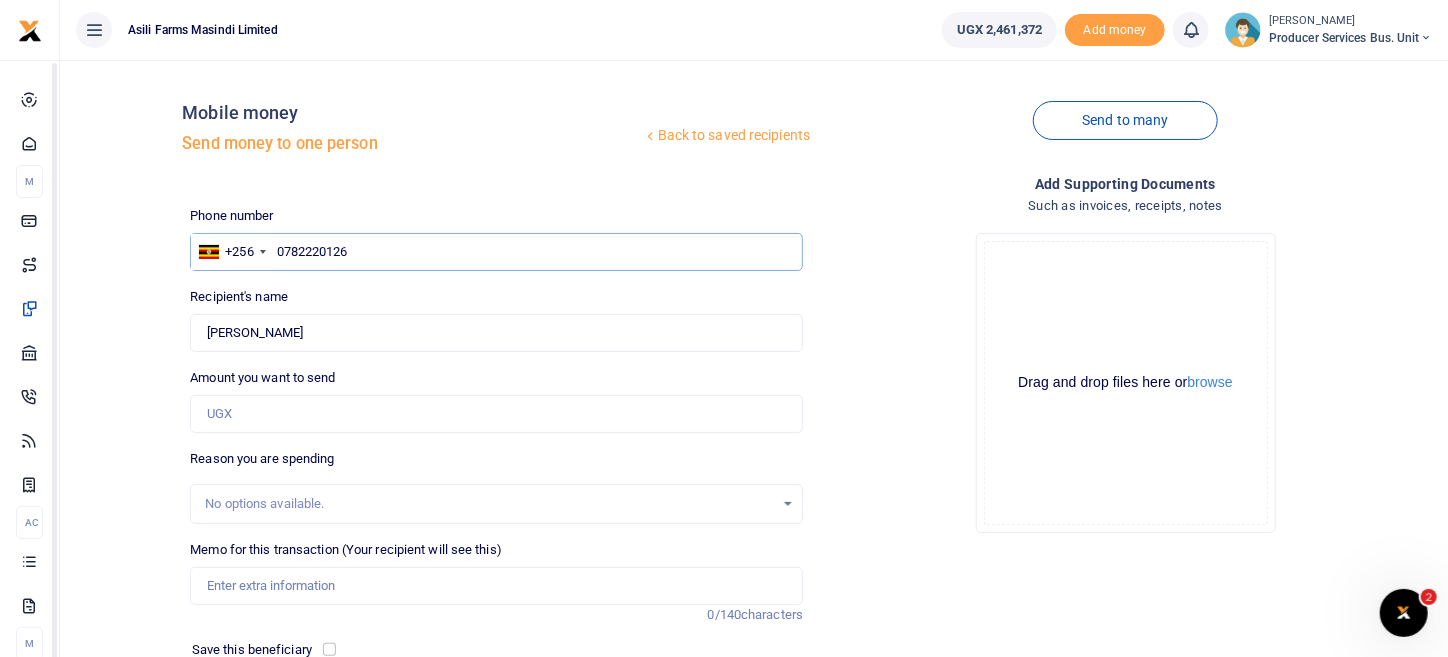 type on "0782220126" 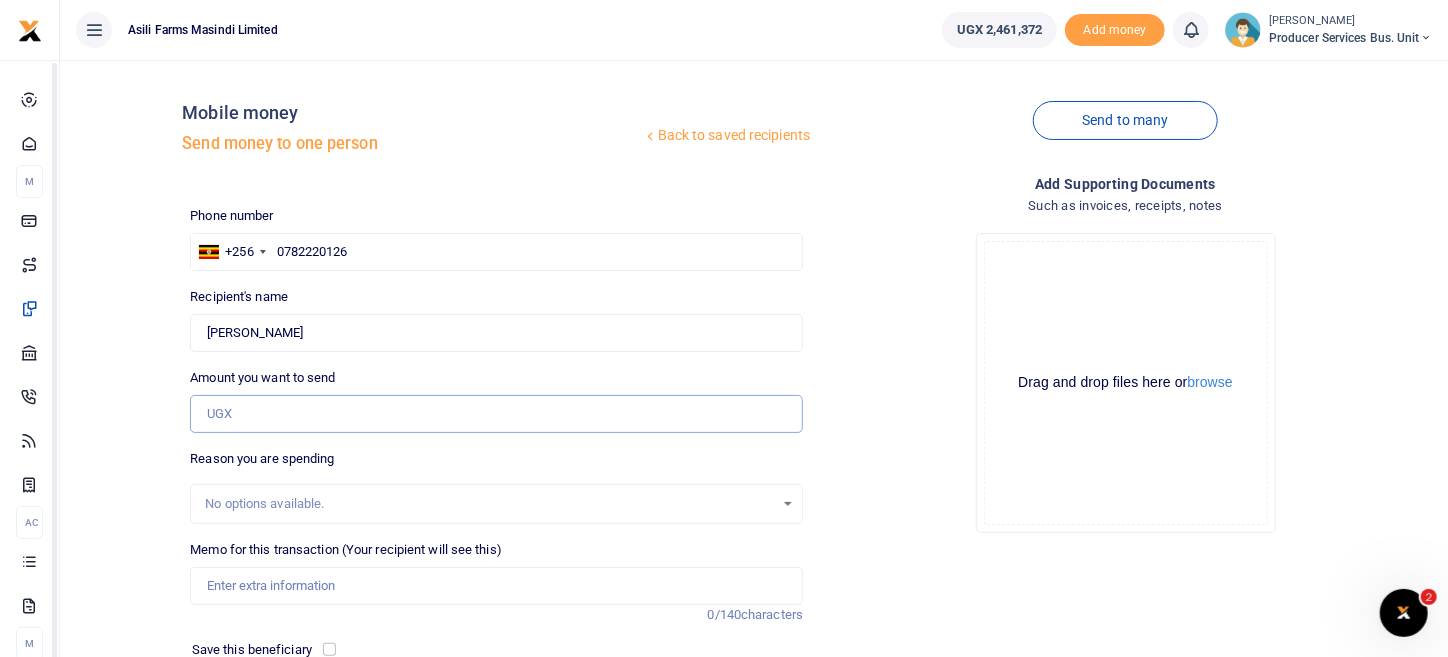 click on "Amount you want to send" at bounding box center (496, 414) 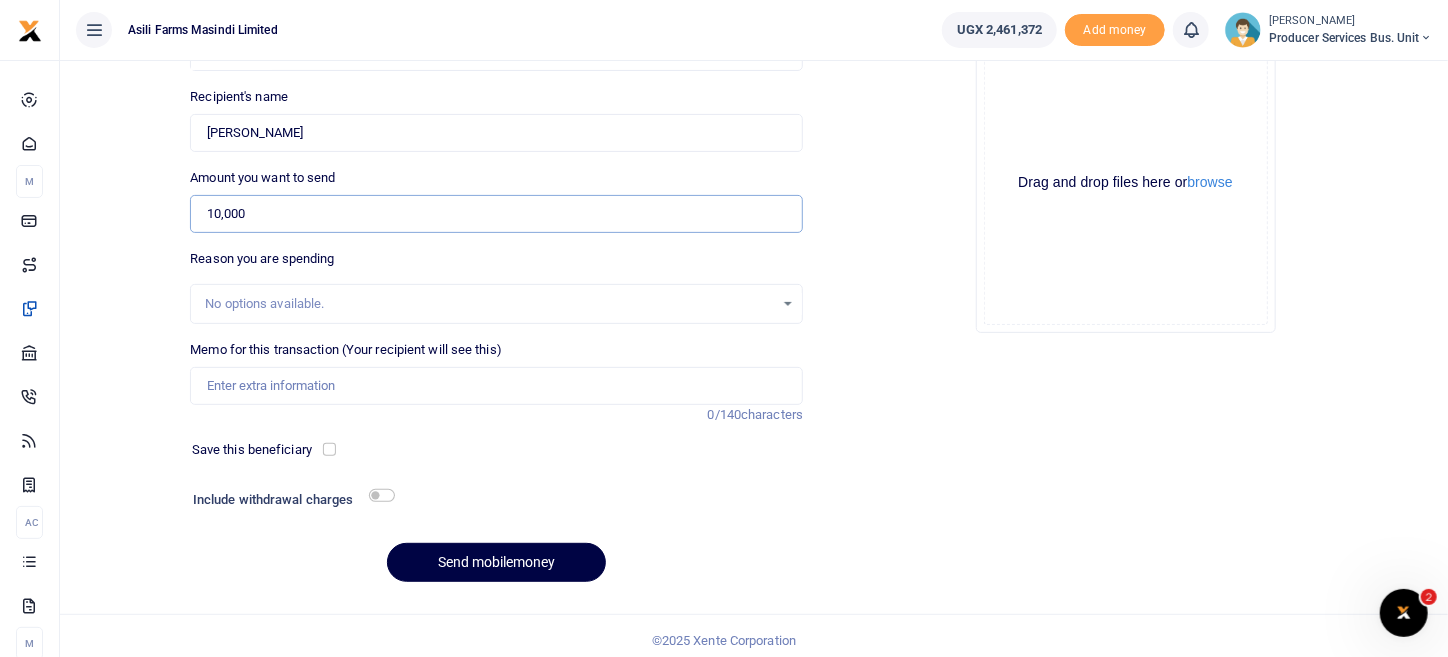 scroll, scrollTop: 208, scrollLeft: 0, axis: vertical 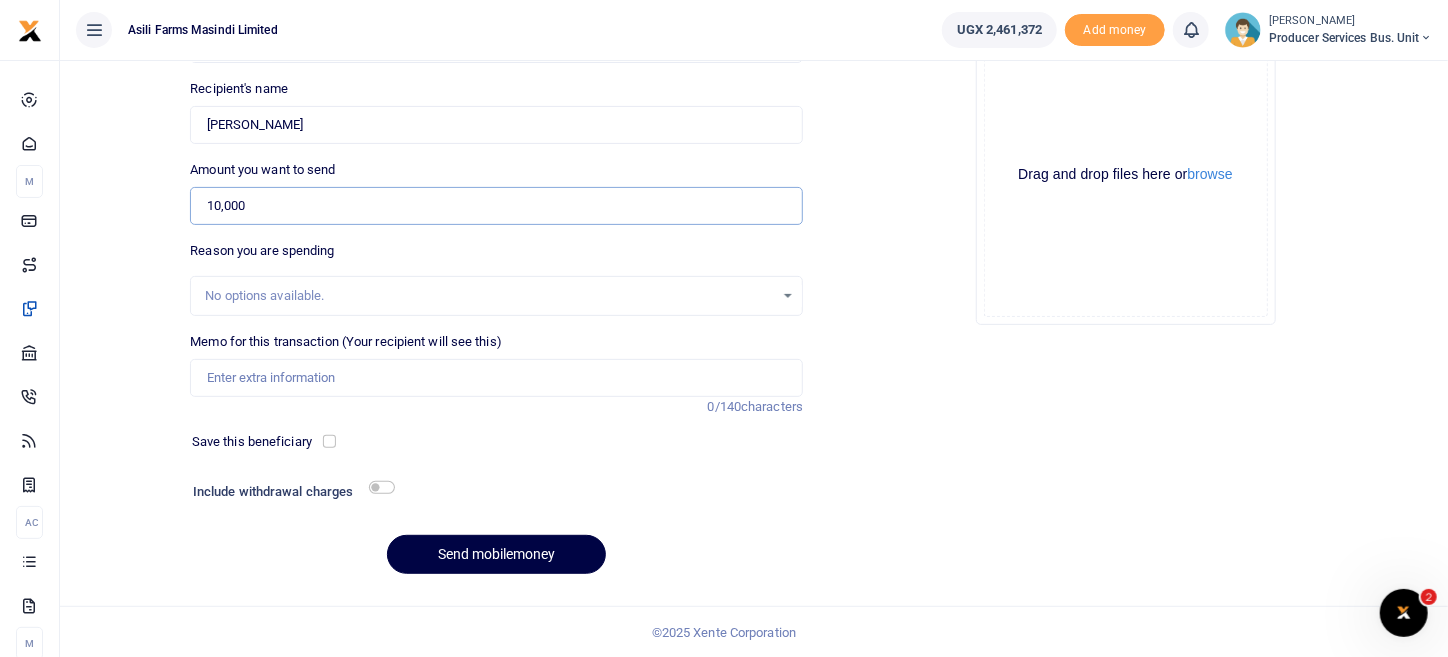 type on "10,000" 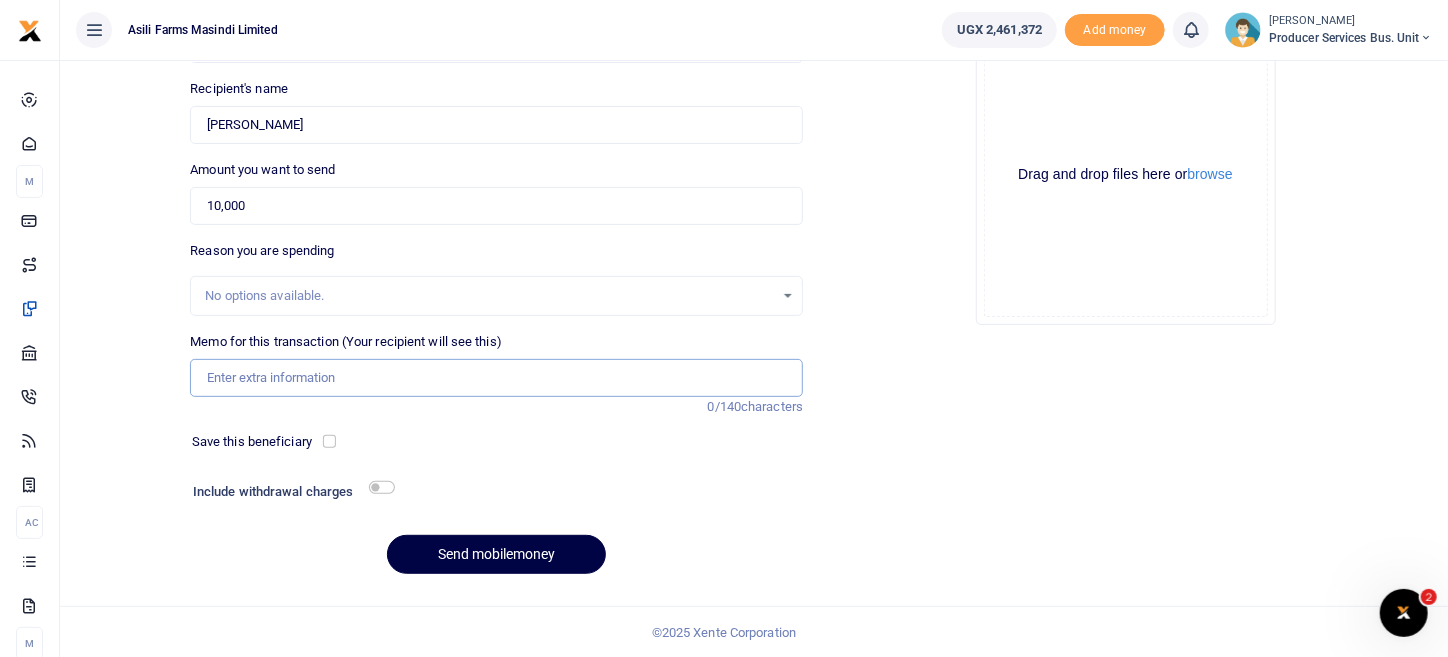 click on "Memo for this transaction (Your recipient will see this)" at bounding box center [496, 378] 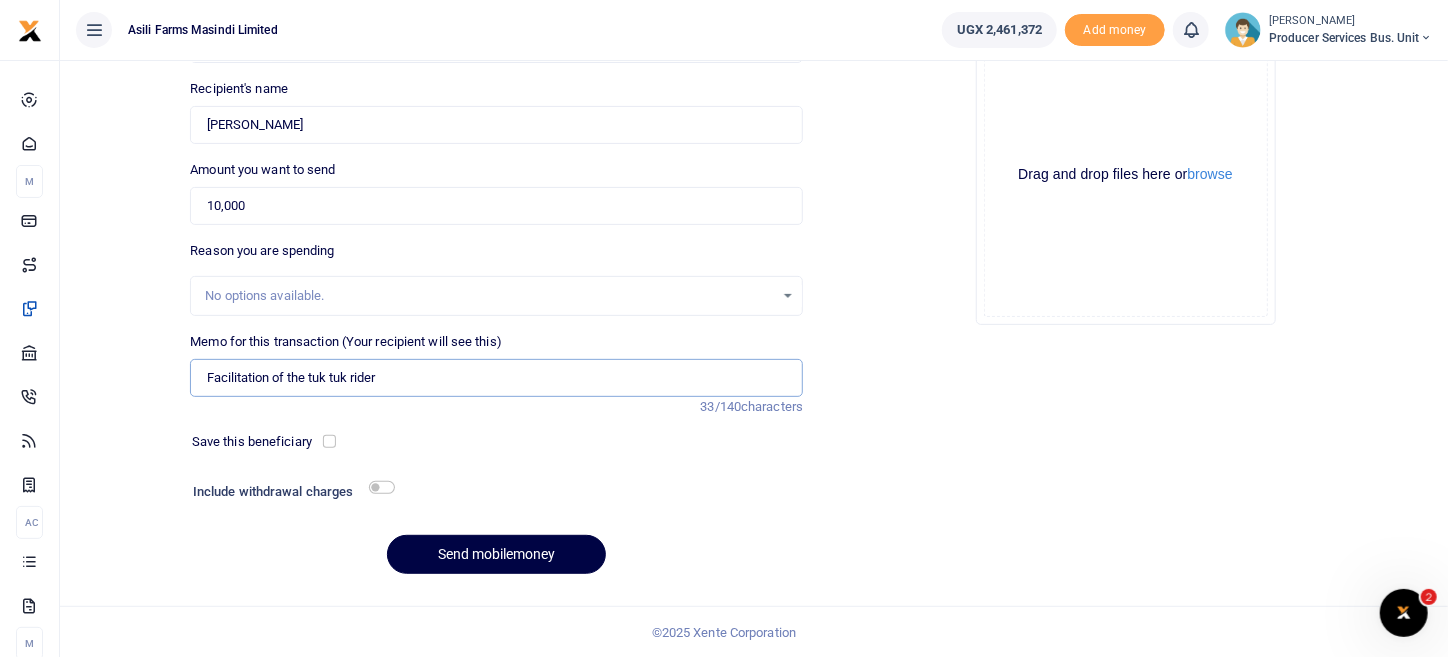 type on "Facilitation of the tuk tuk rider" 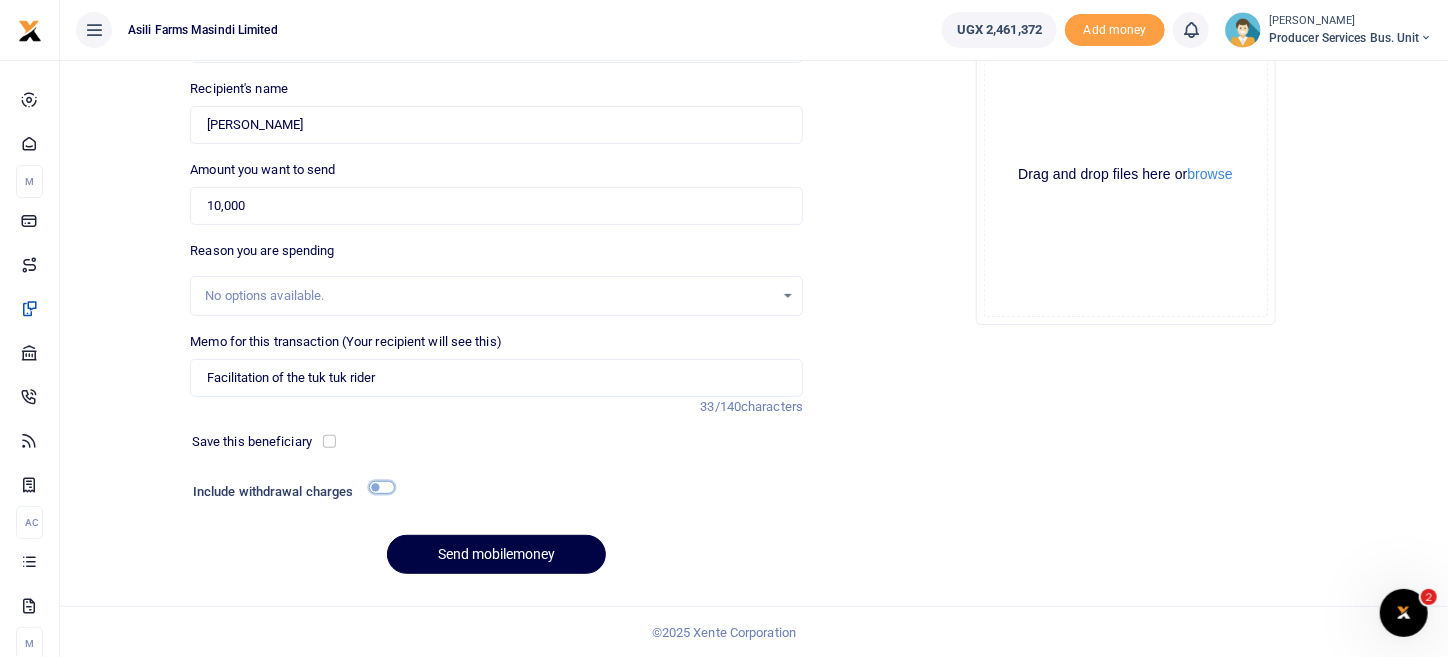 click at bounding box center [382, 487] 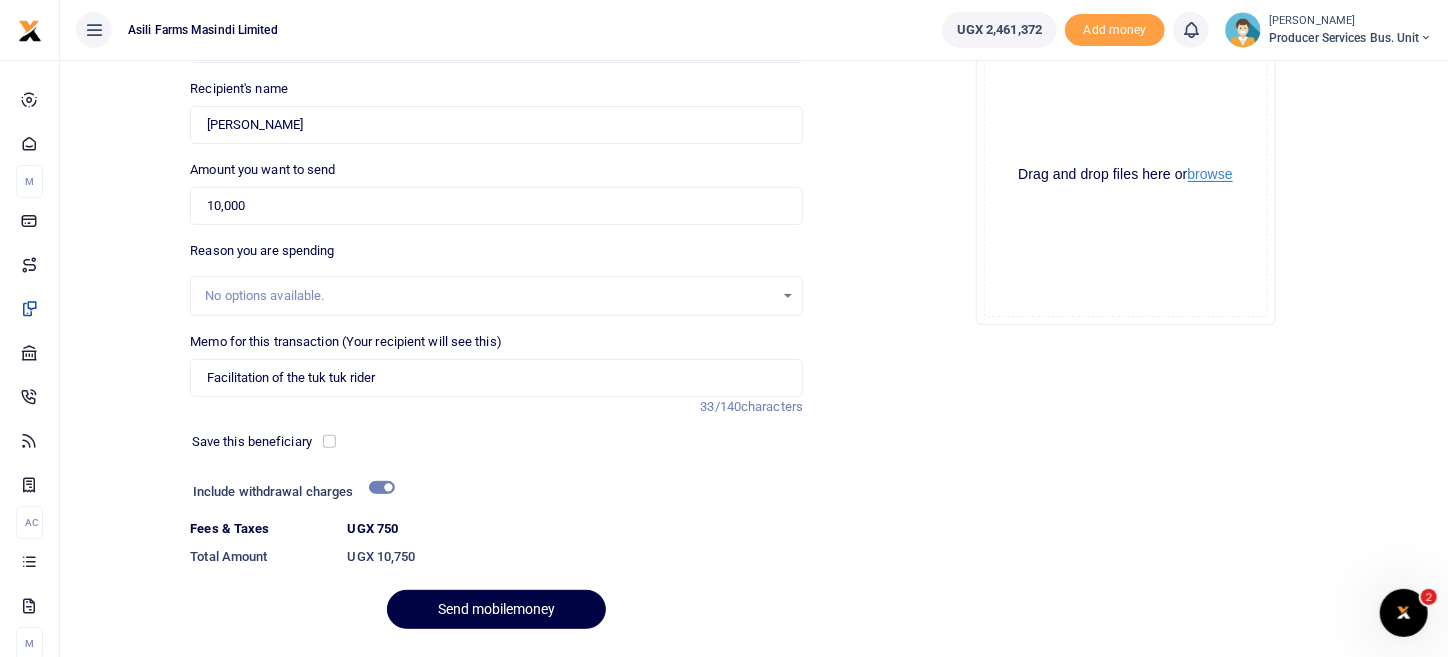 click on "browse" at bounding box center [1210, 174] 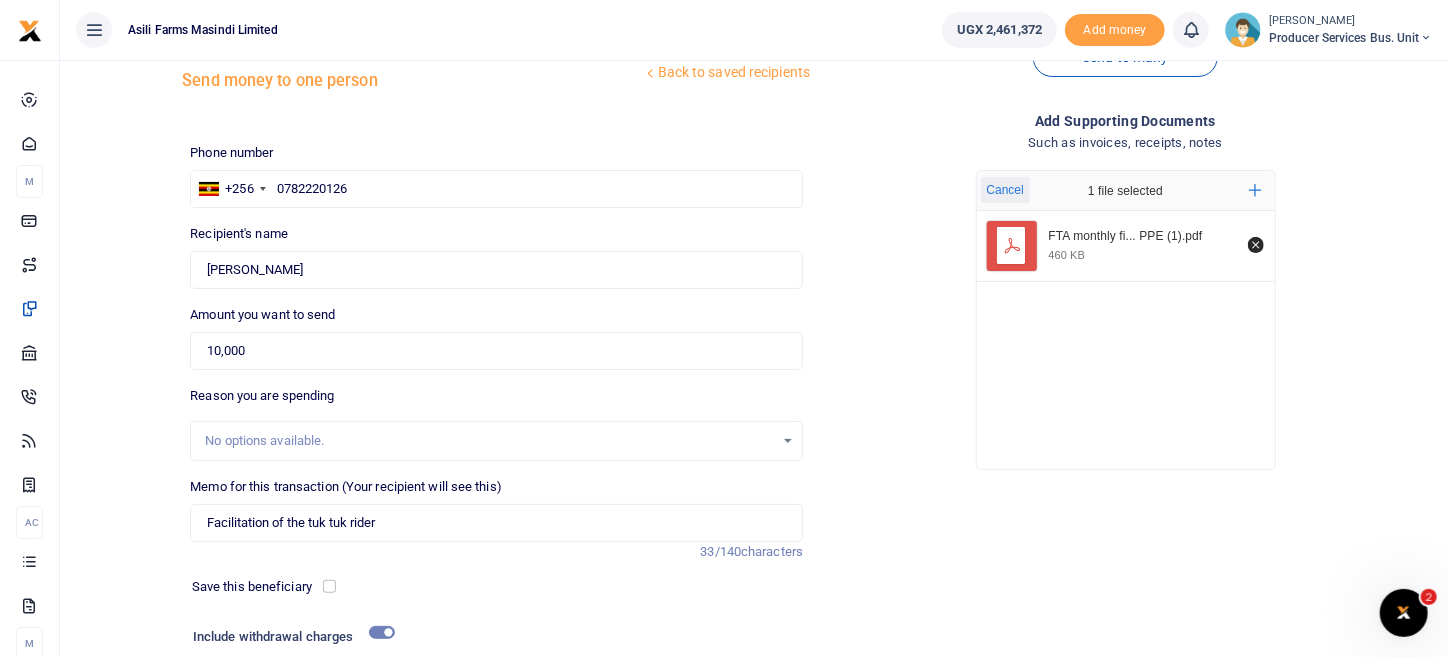 scroll, scrollTop: 262, scrollLeft: 0, axis: vertical 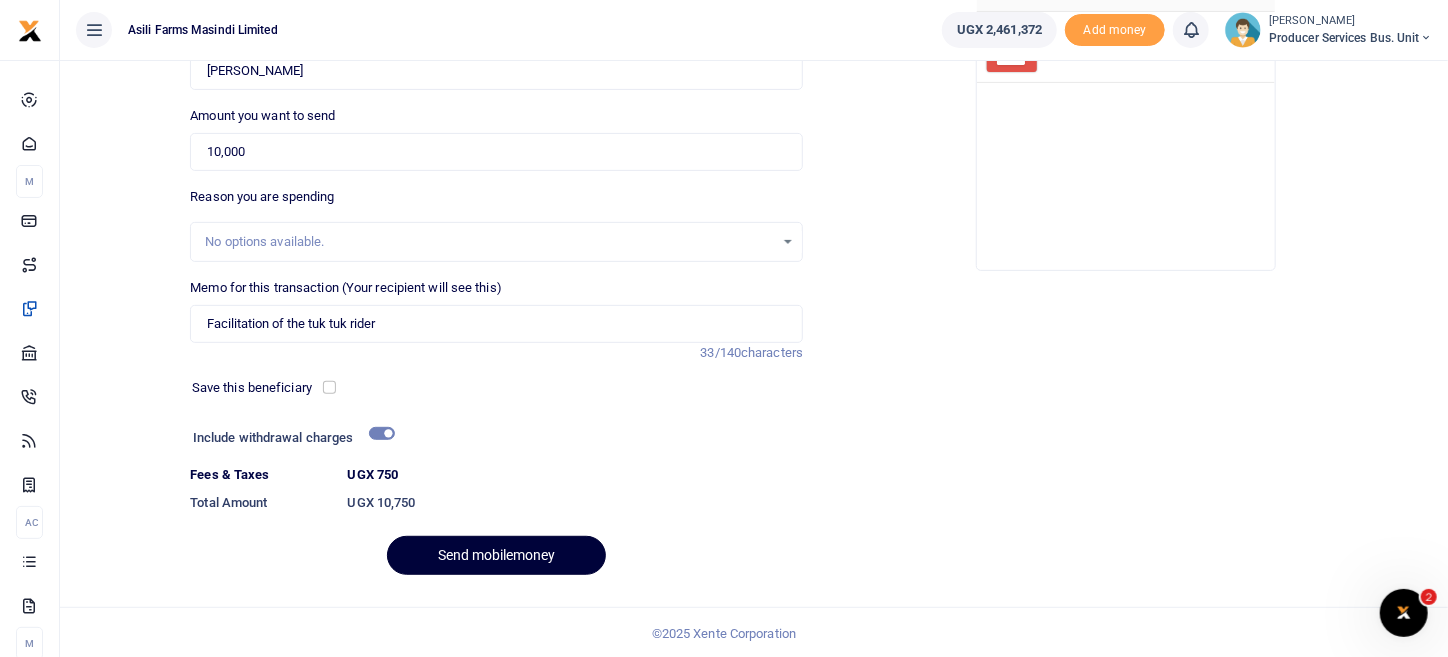 click on "Send mobilemoney" at bounding box center (496, 555) 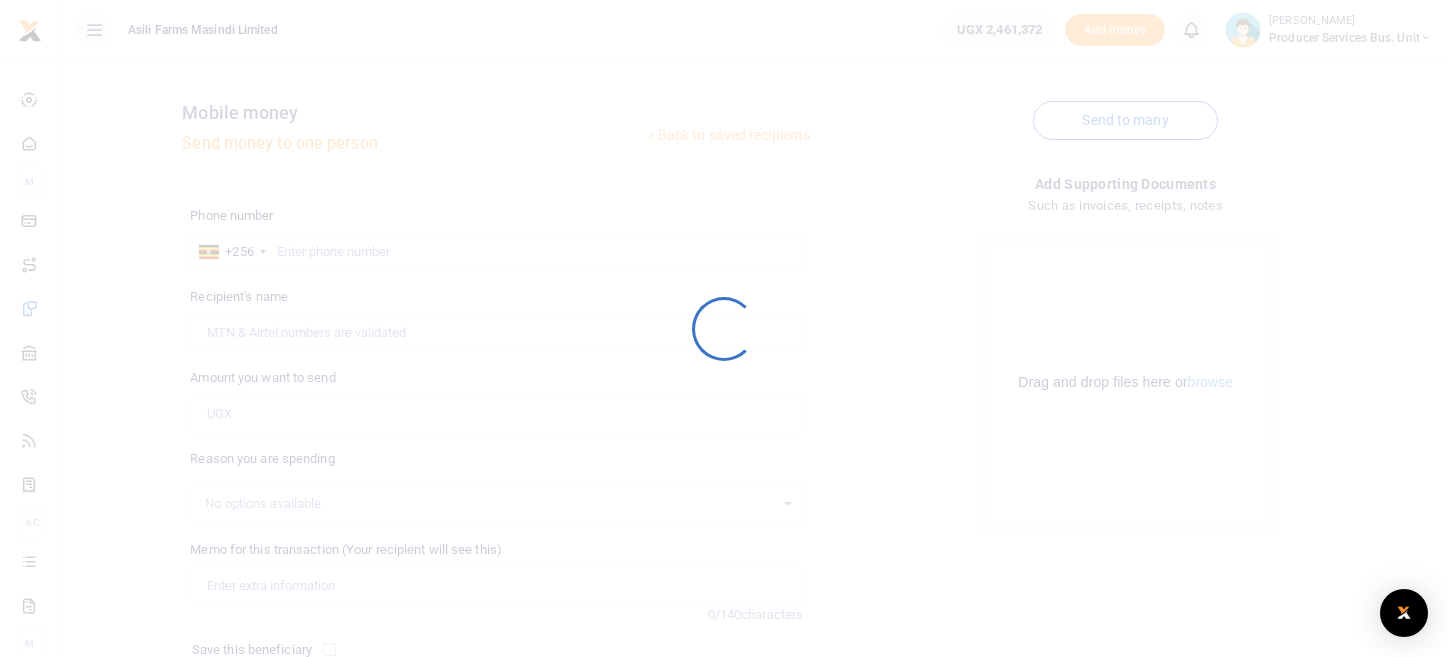 scroll, scrollTop: 0, scrollLeft: 0, axis: both 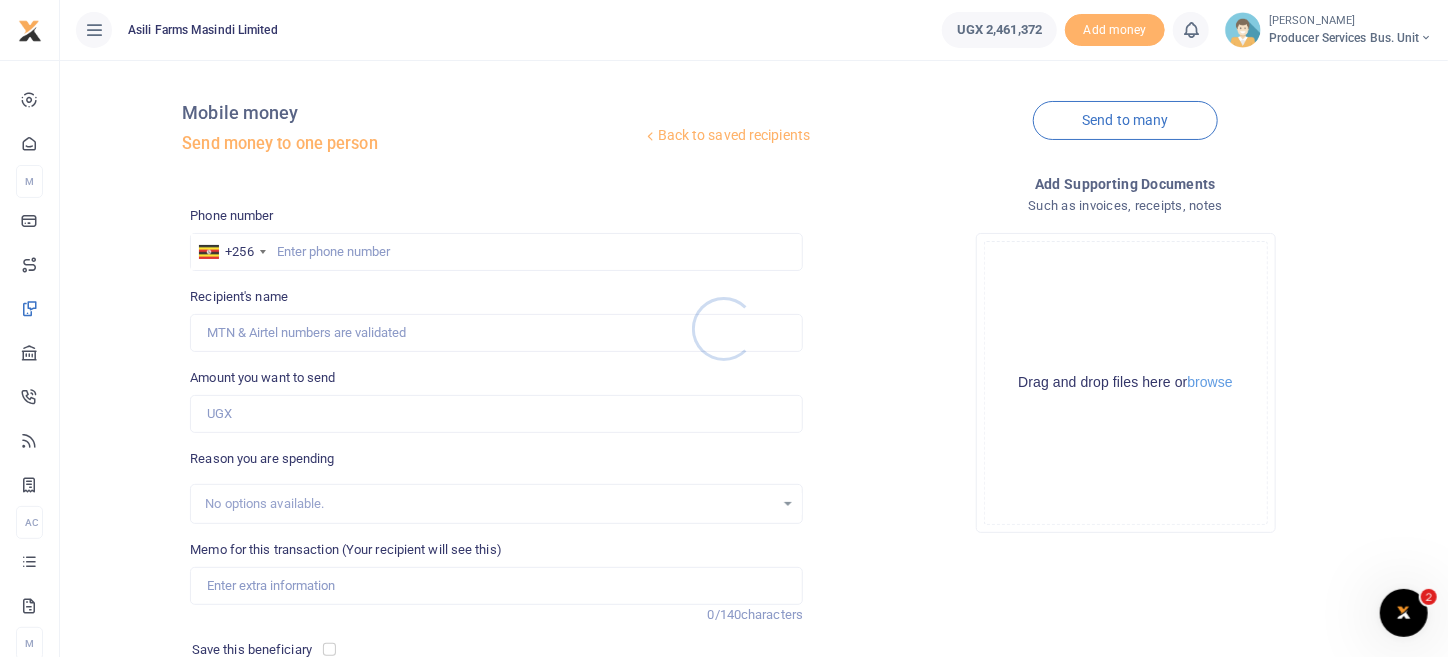 click at bounding box center (724, 328) 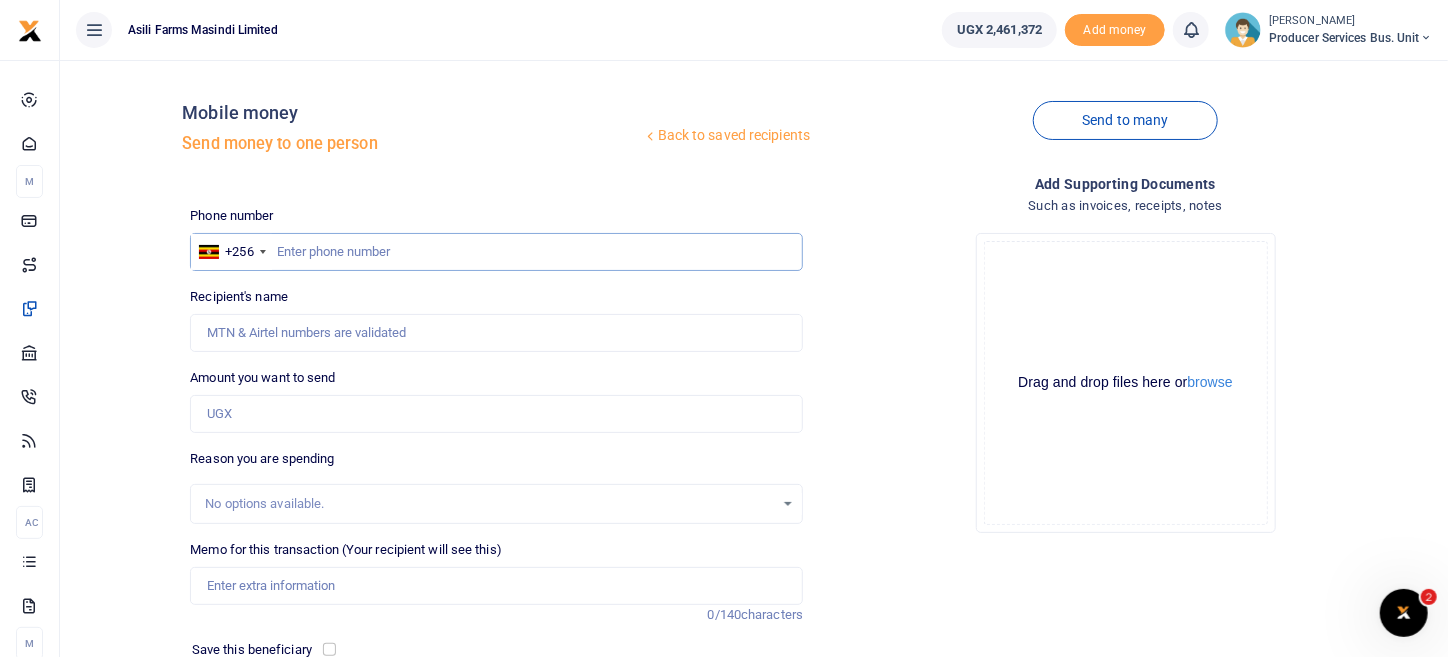 click at bounding box center (496, 252) 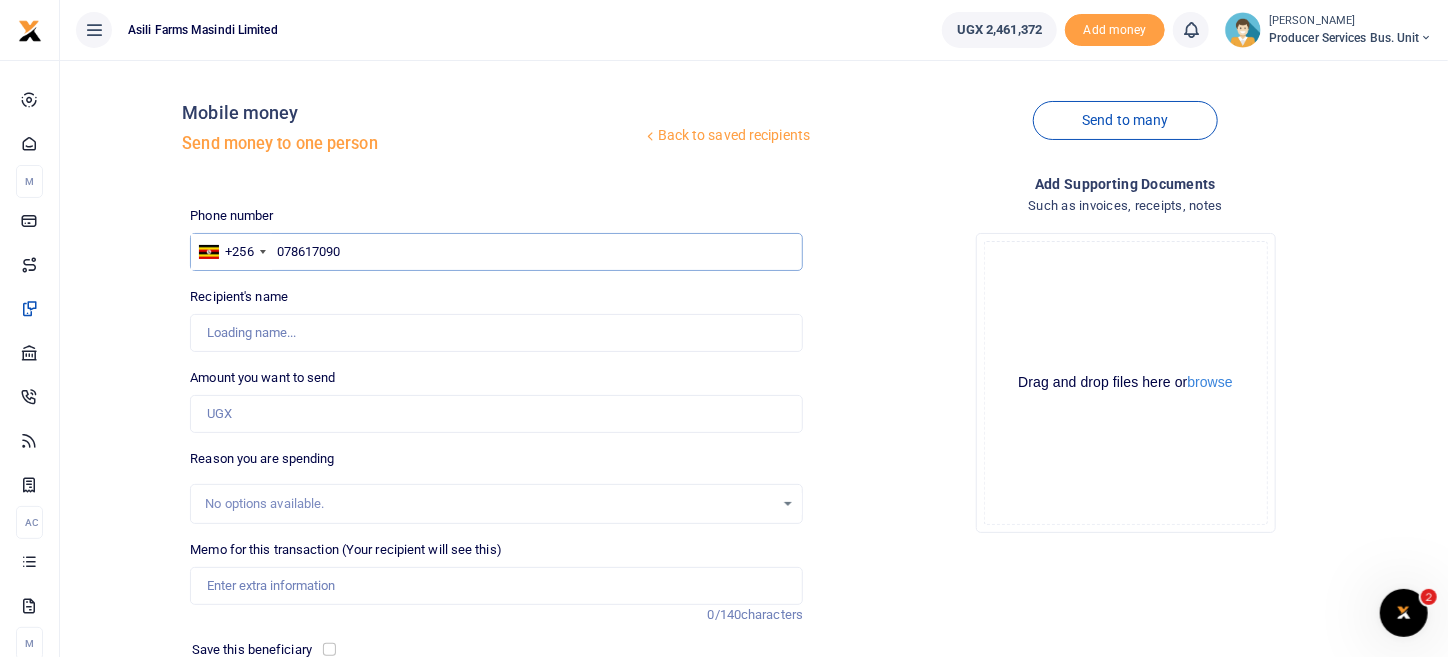 type on "0786170903" 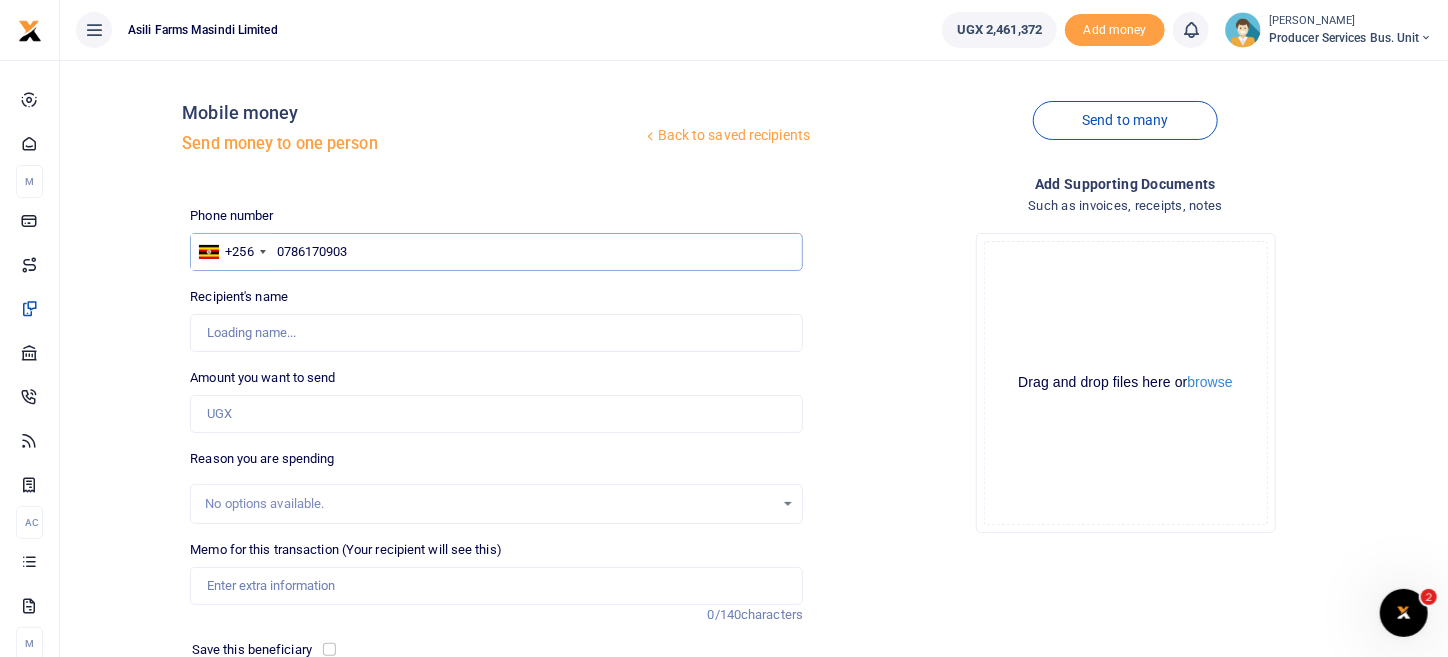 type on "Arafat Rukyarekere" 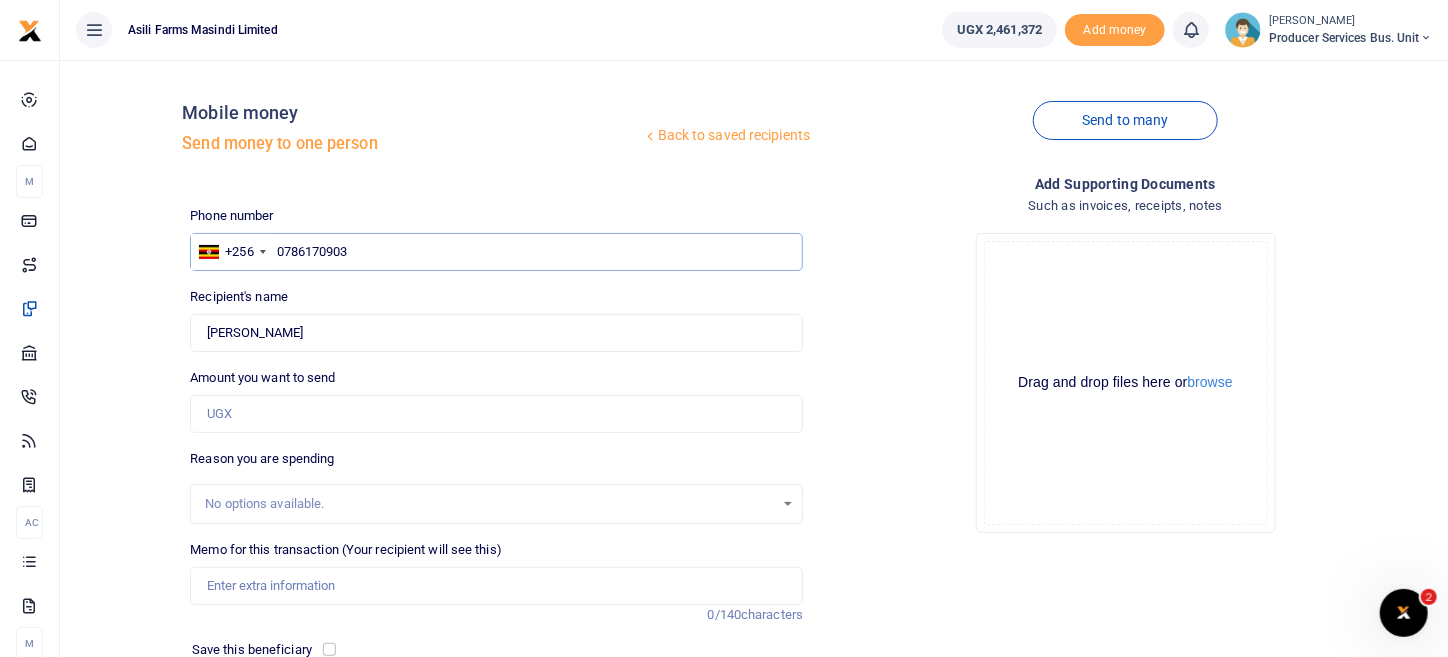 type on "0786170903" 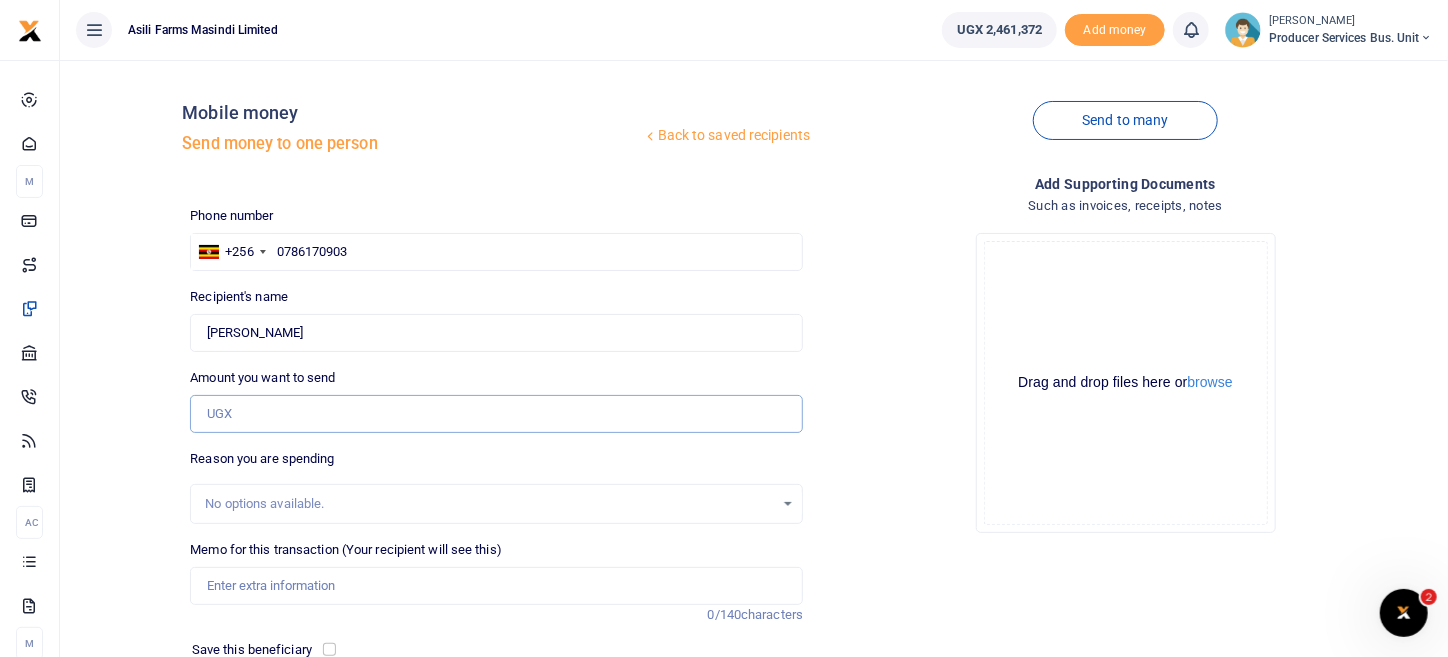 click on "Amount you want to send" at bounding box center (496, 414) 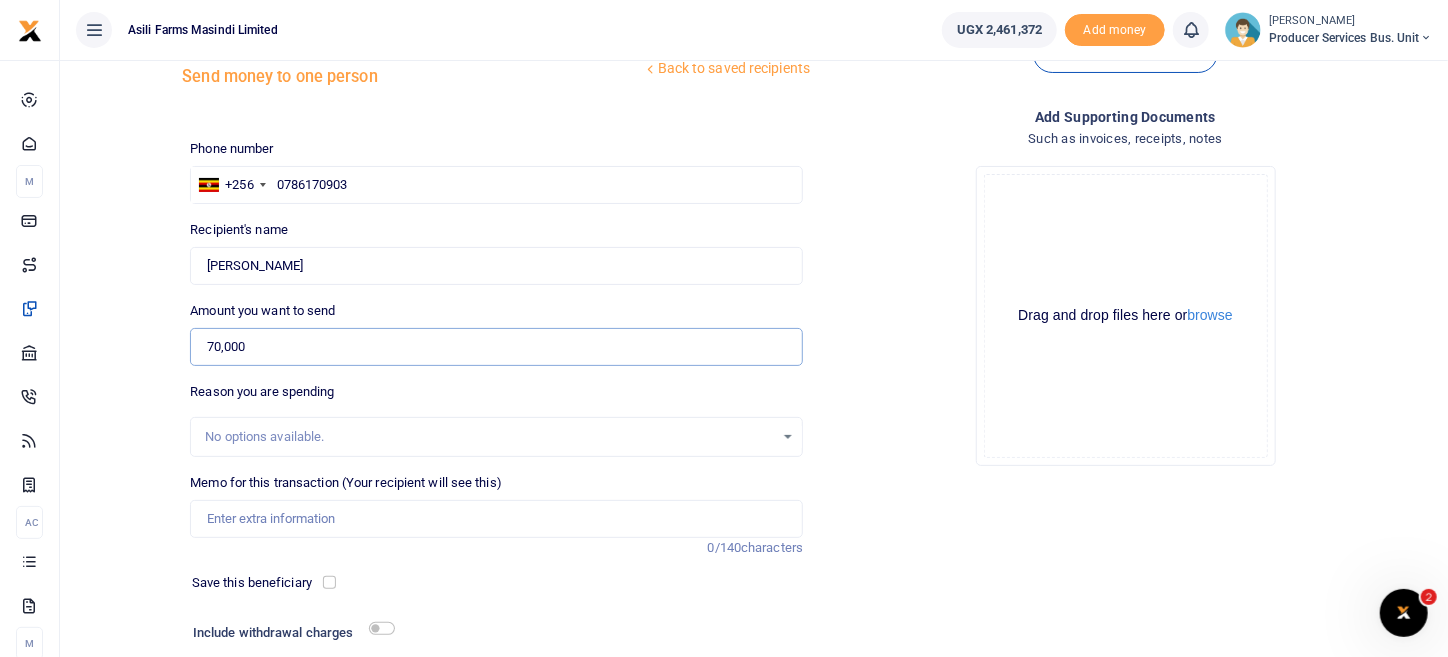 scroll, scrollTop: 99, scrollLeft: 0, axis: vertical 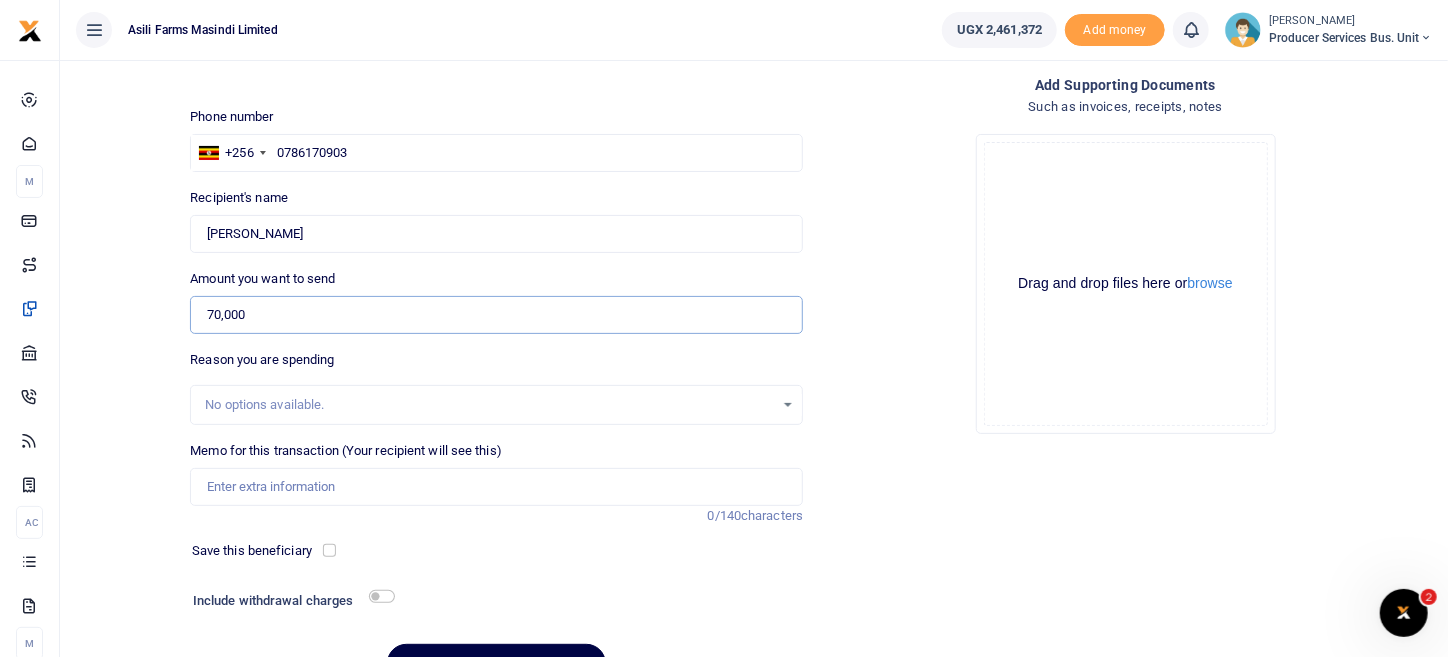type on "70,000" 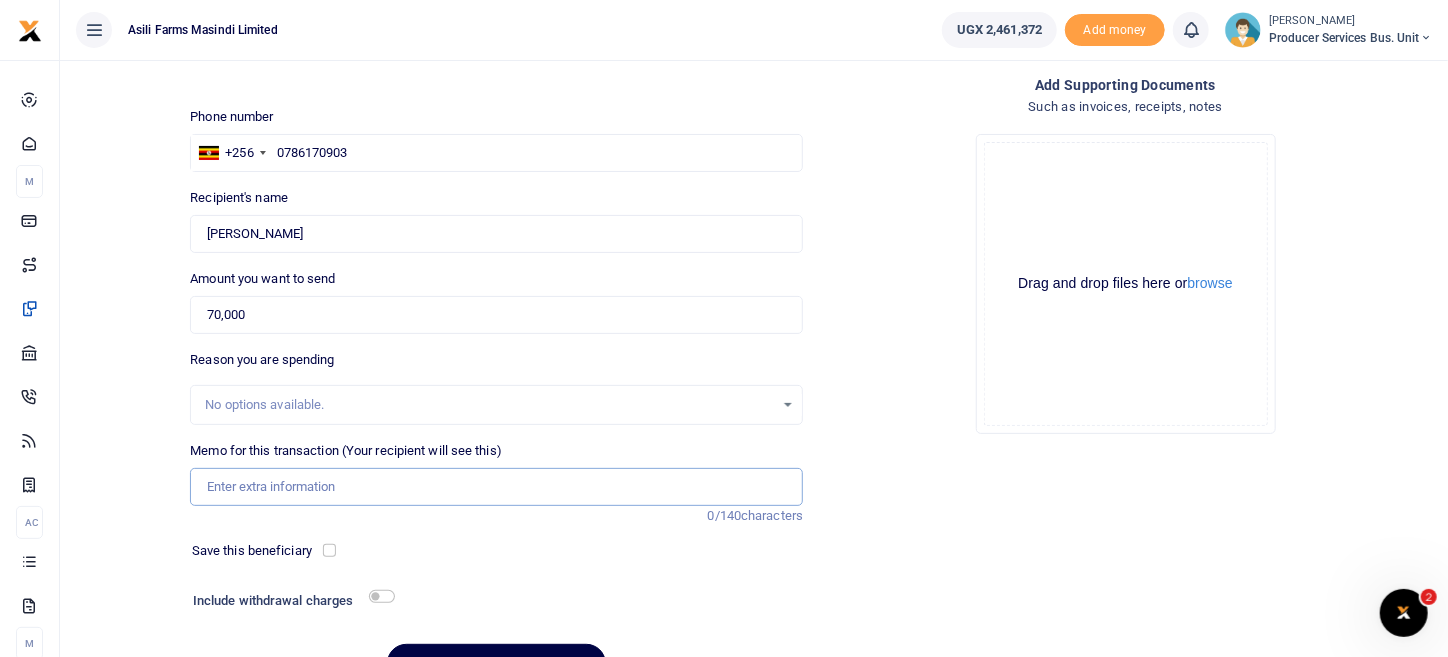 click on "Memo for this transaction (Your recipient will see this)" at bounding box center [496, 487] 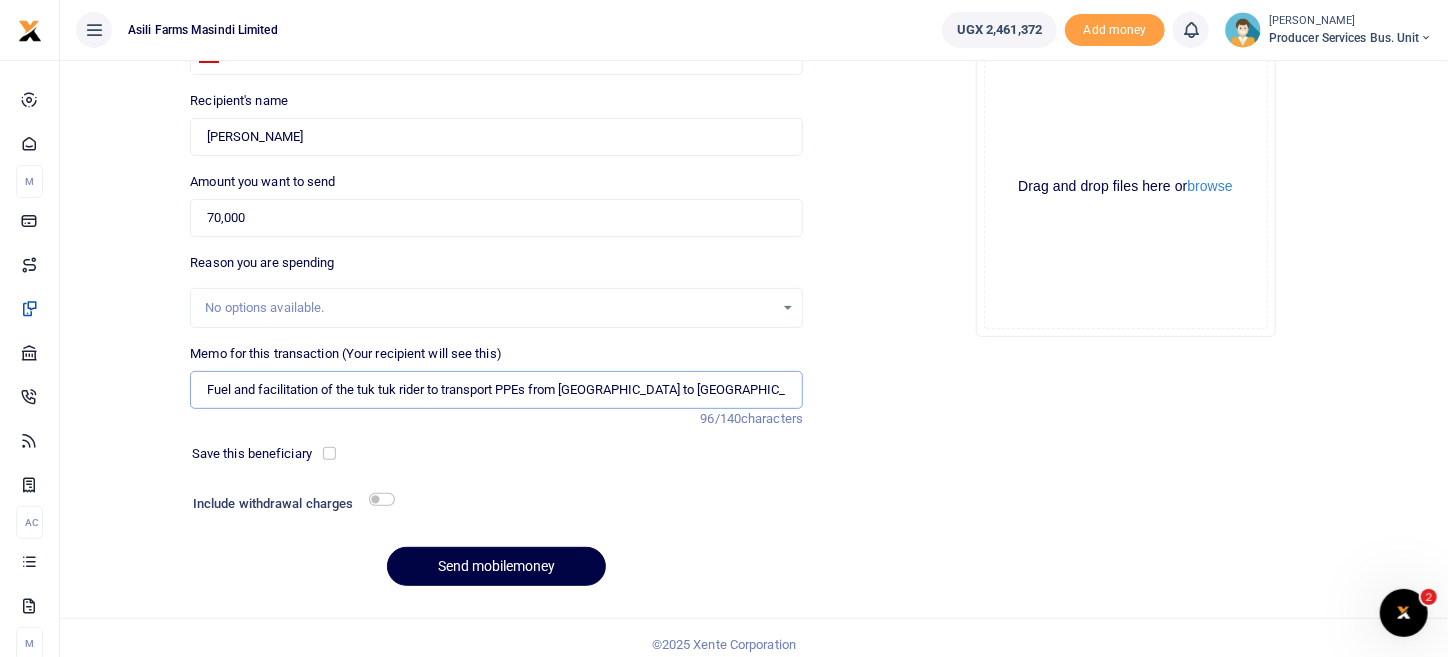 scroll, scrollTop: 200, scrollLeft: 0, axis: vertical 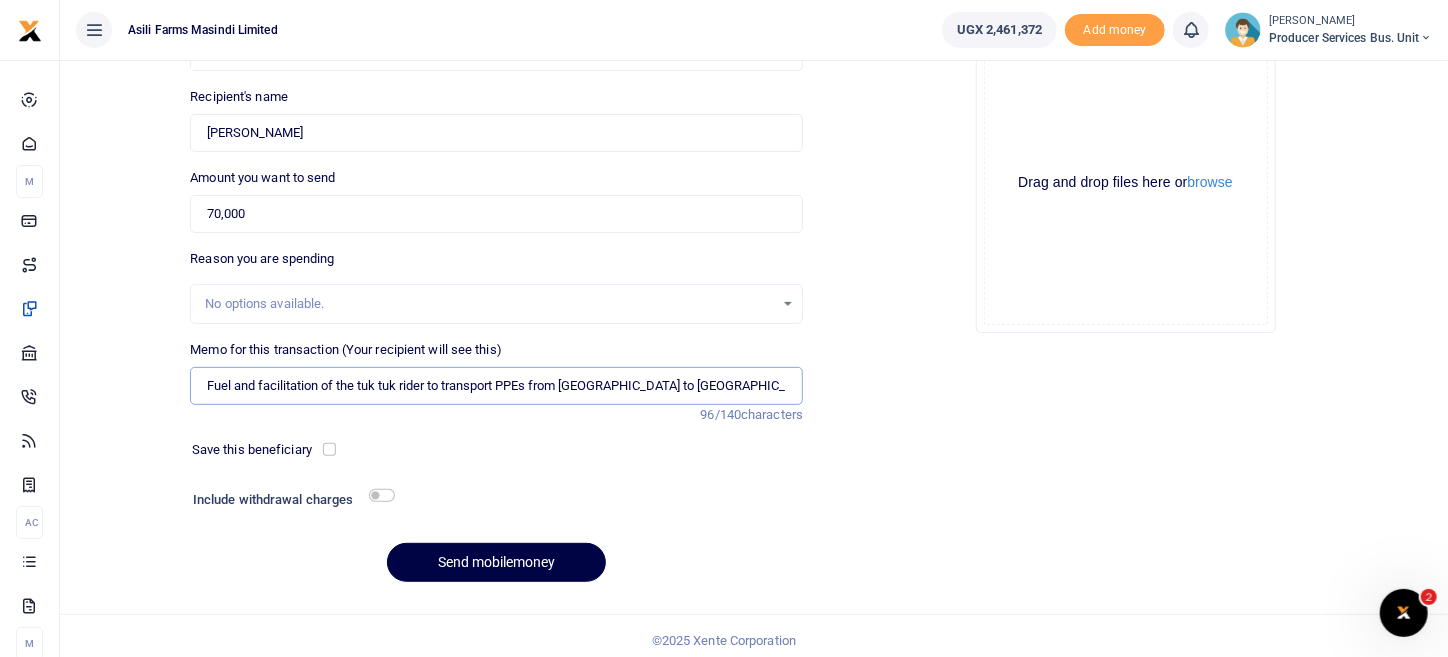 click on "Fuel and facilitation of the tuk tuk rider to transport PPEs from upper Buliisa to lower buliisa" at bounding box center (496, 386) 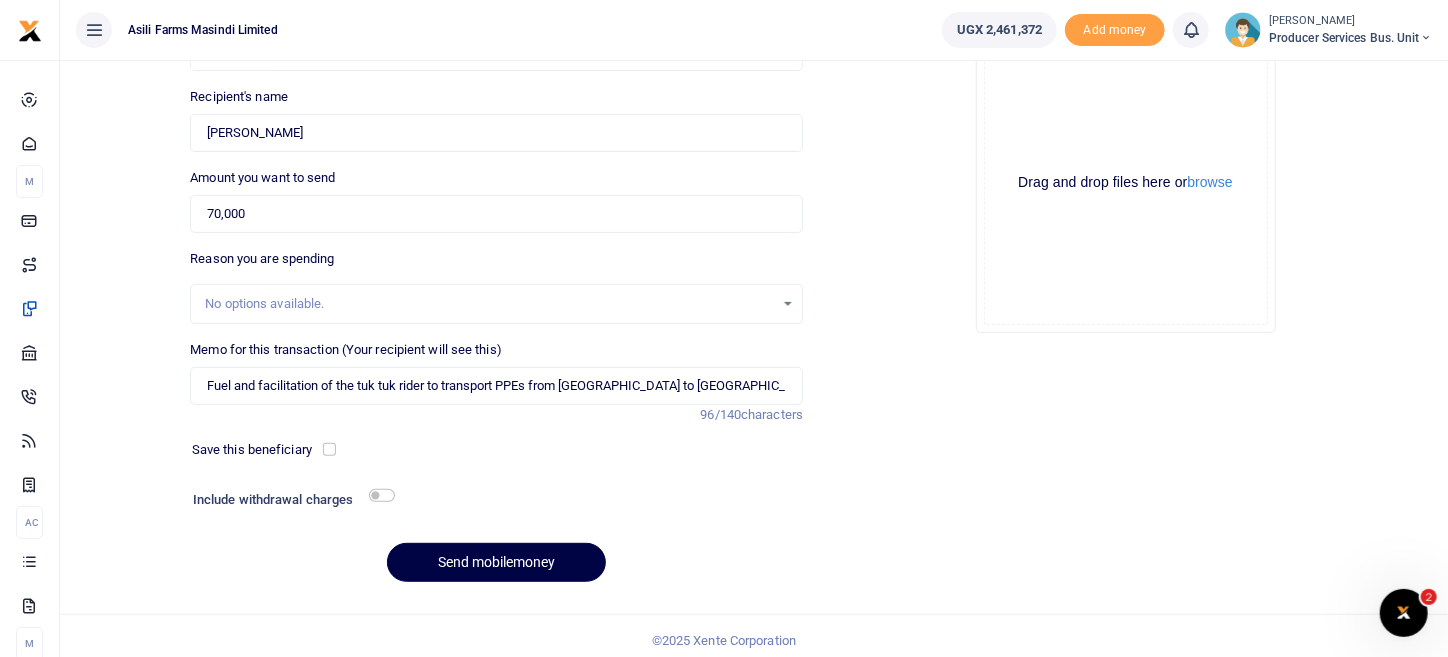 click on "Include withdrawal charges" at bounding box center (289, 502) 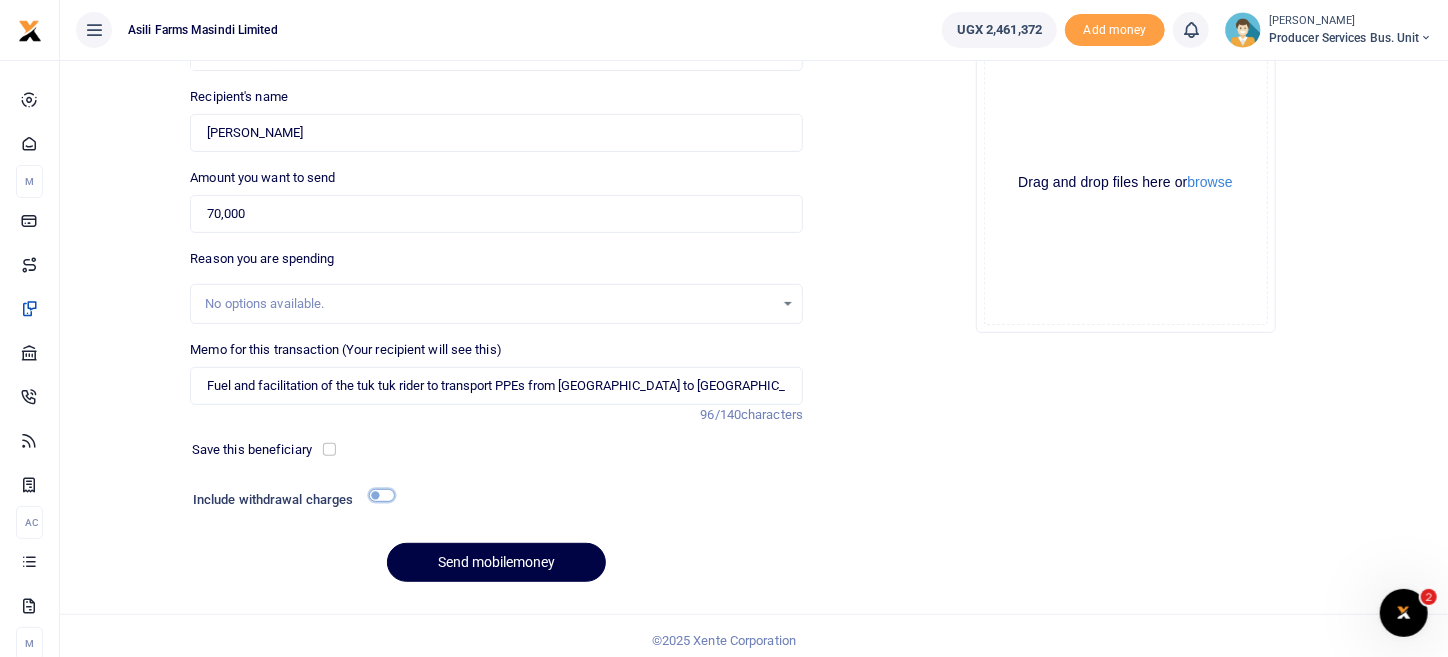 click at bounding box center (382, 495) 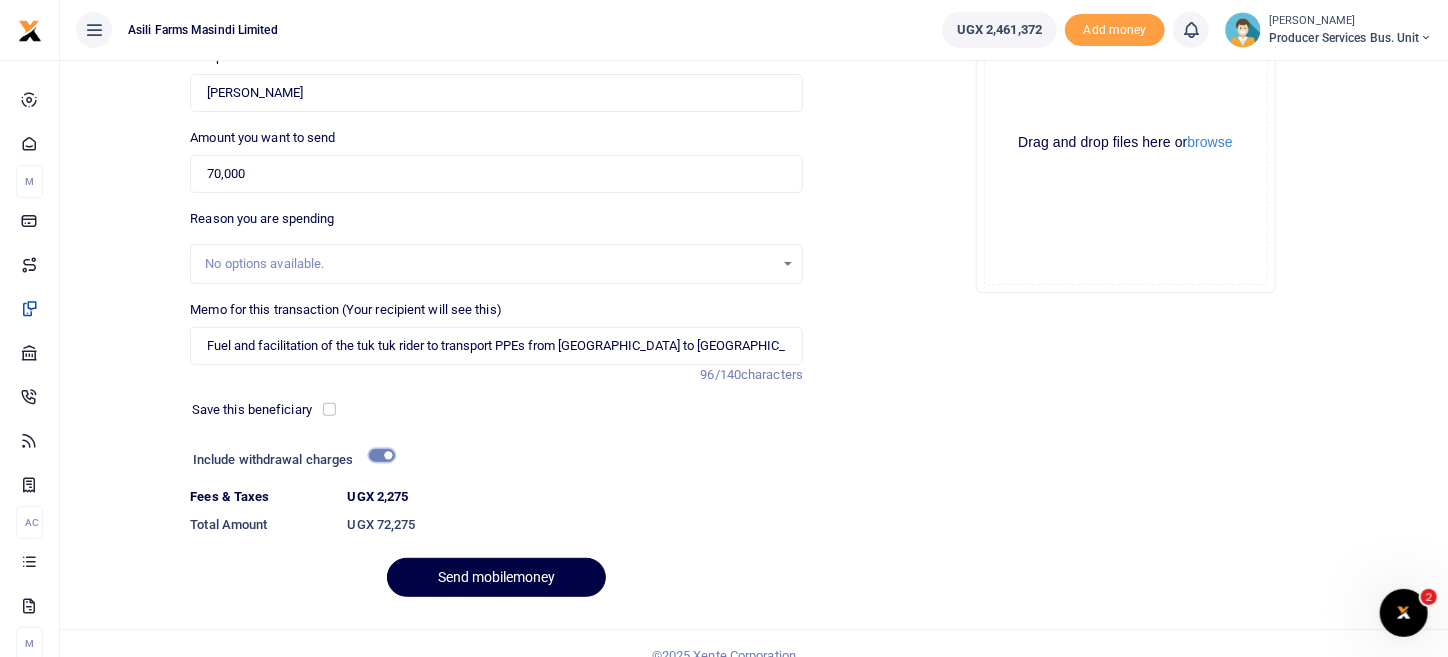 scroll, scrollTop: 262, scrollLeft: 0, axis: vertical 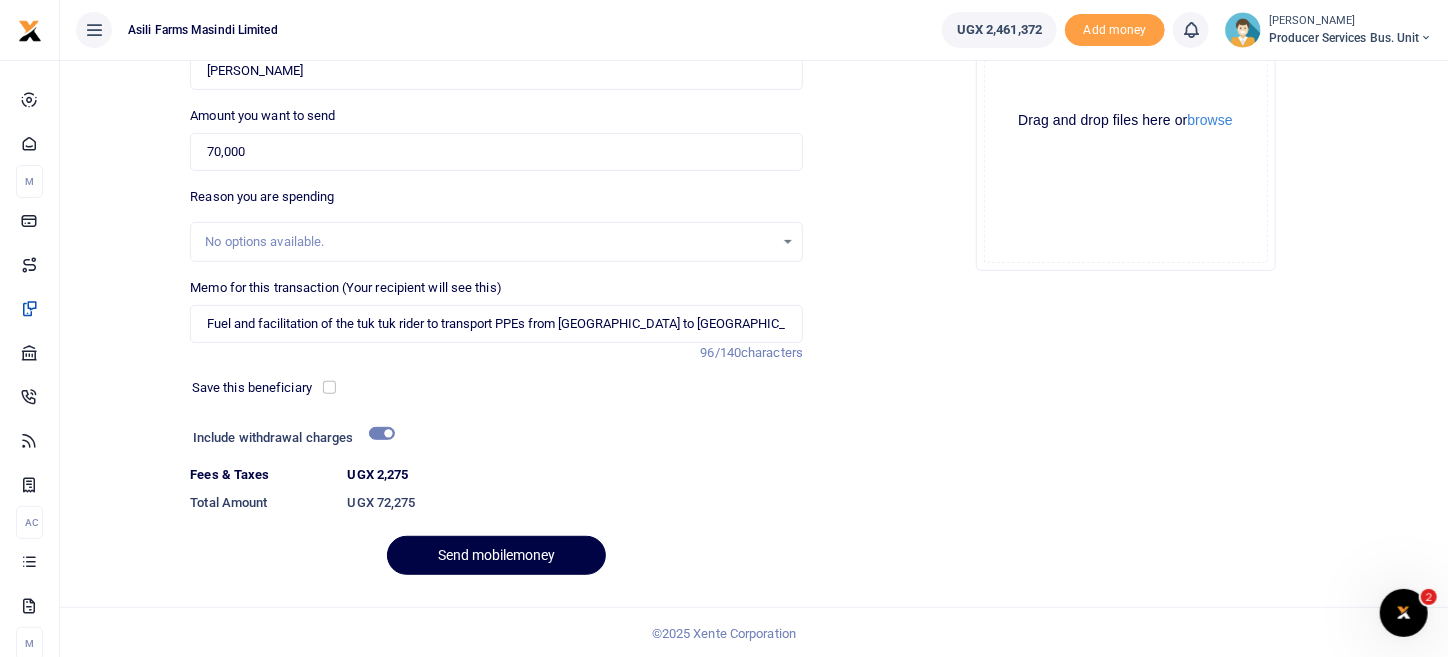 click on "Drag and drop files here or  browse" at bounding box center [1126, 120] 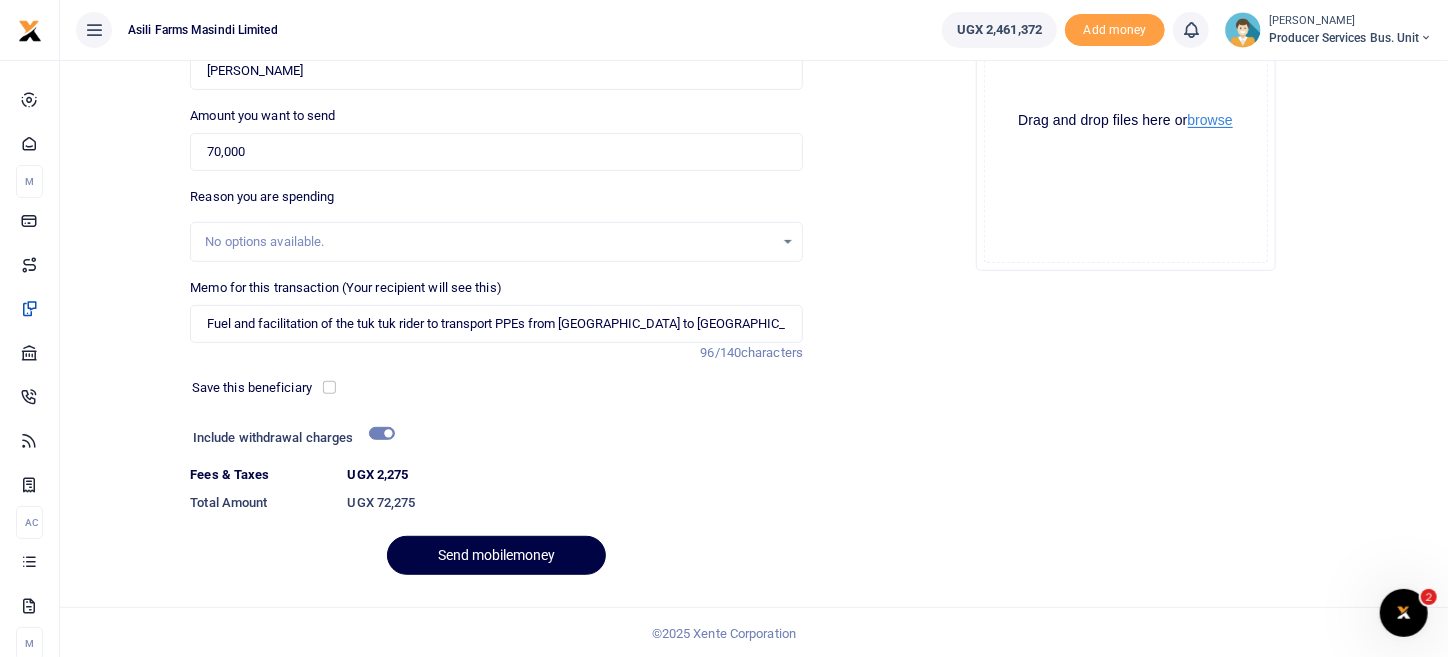 click on "browse" at bounding box center (1210, 120) 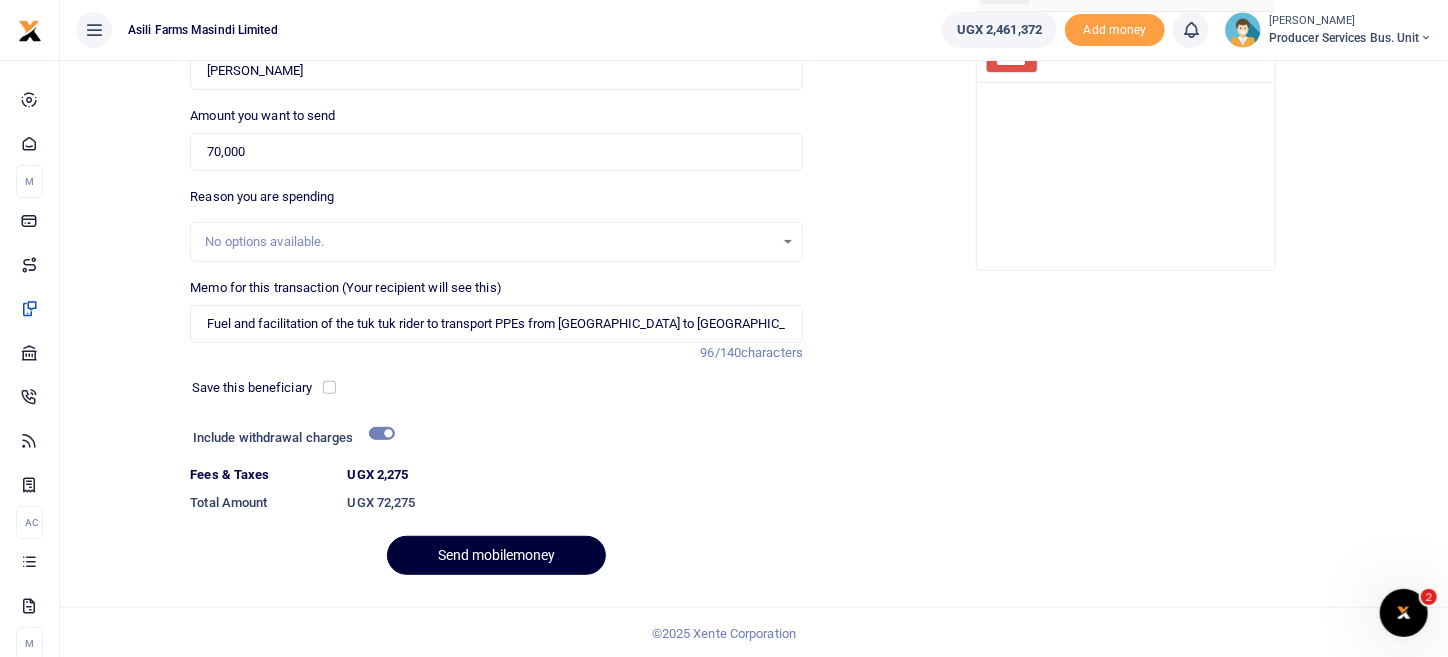 scroll, scrollTop: 262, scrollLeft: 0, axis: vertical 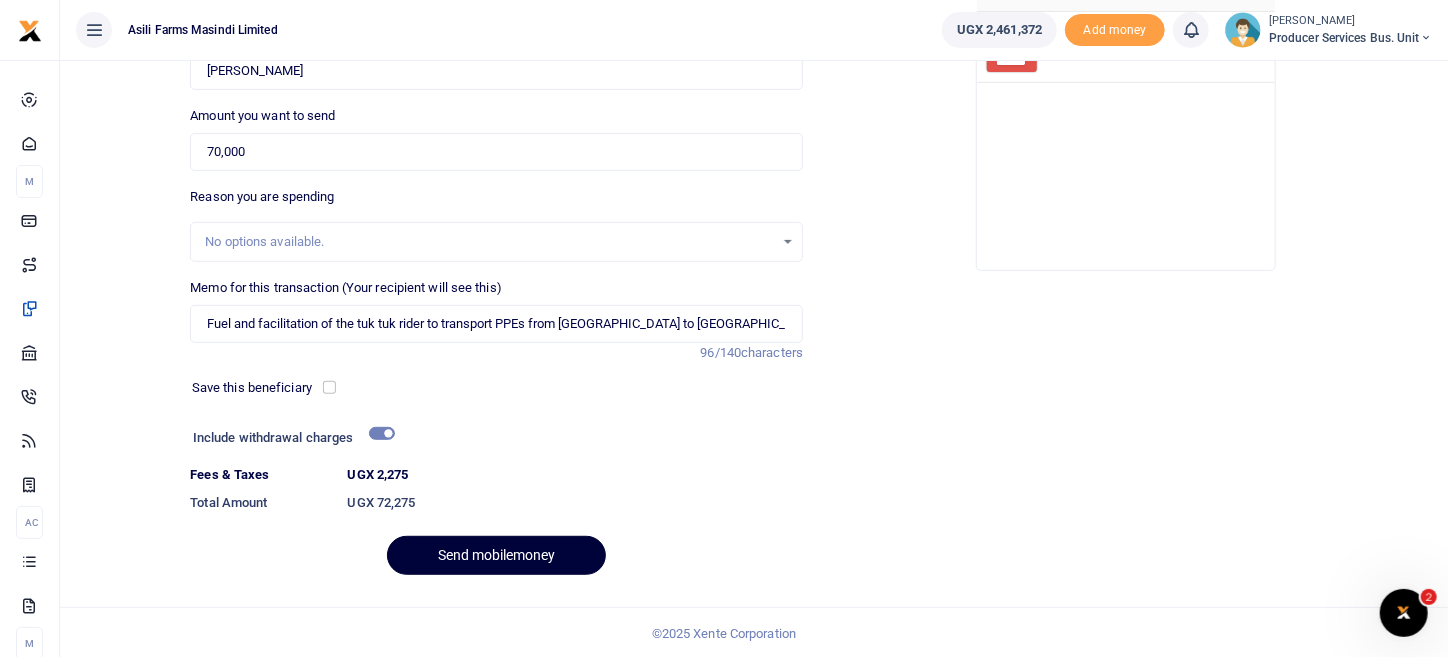 click on "Send mobilemoney" at bounding box center (496, 555) 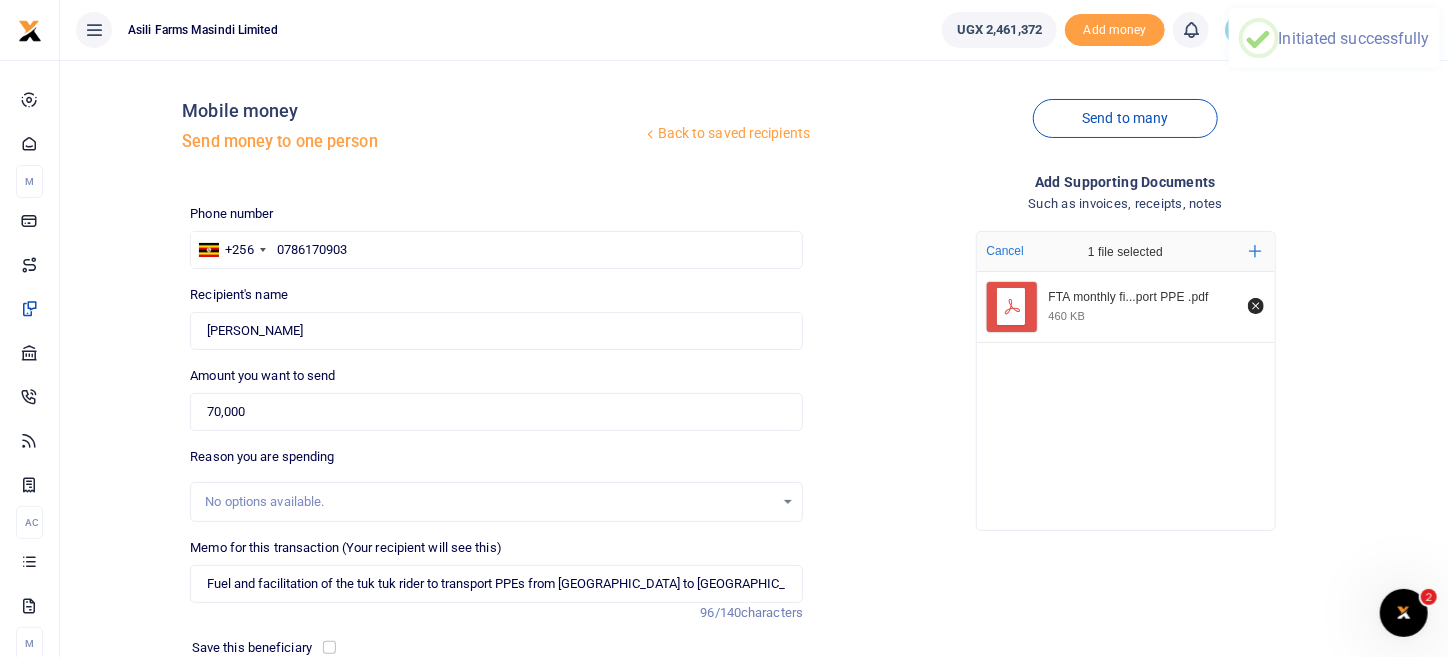 scroll, scrollTop: 0, scrollLeft: 0, axis: both 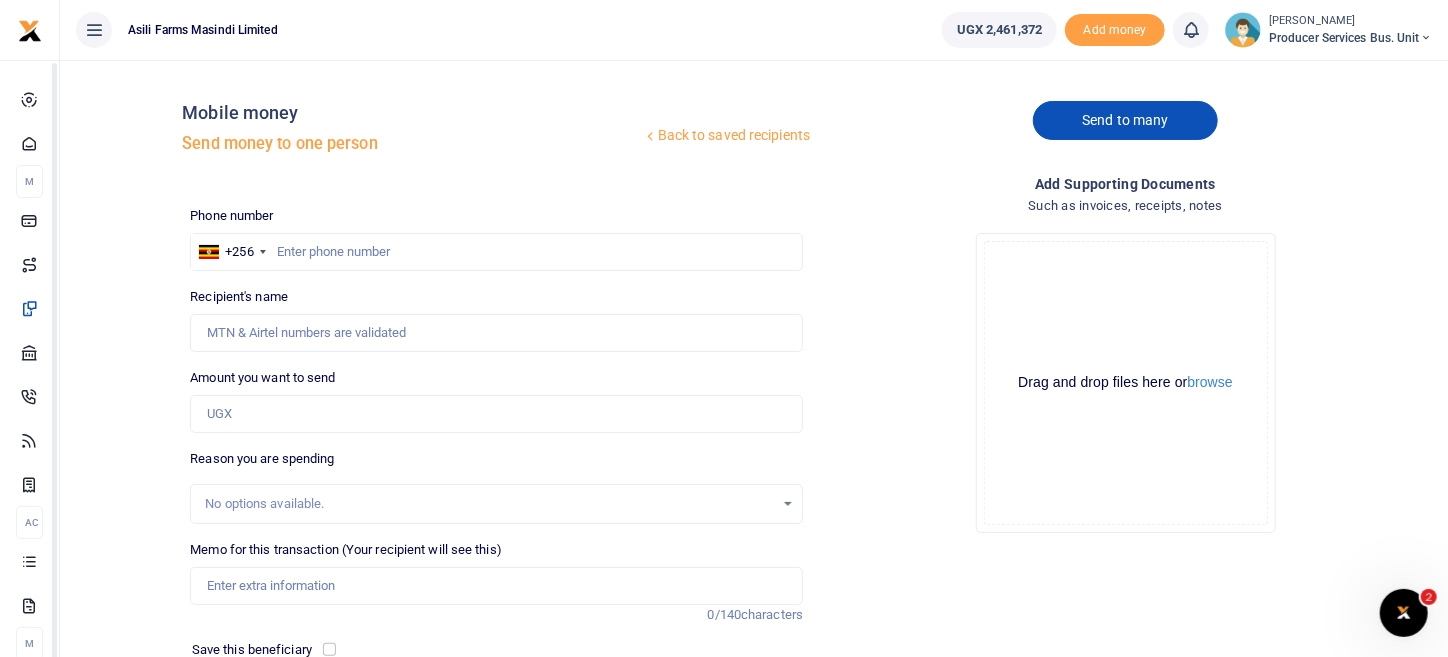 click on "Send to many" at bounding box center (1125, 120) 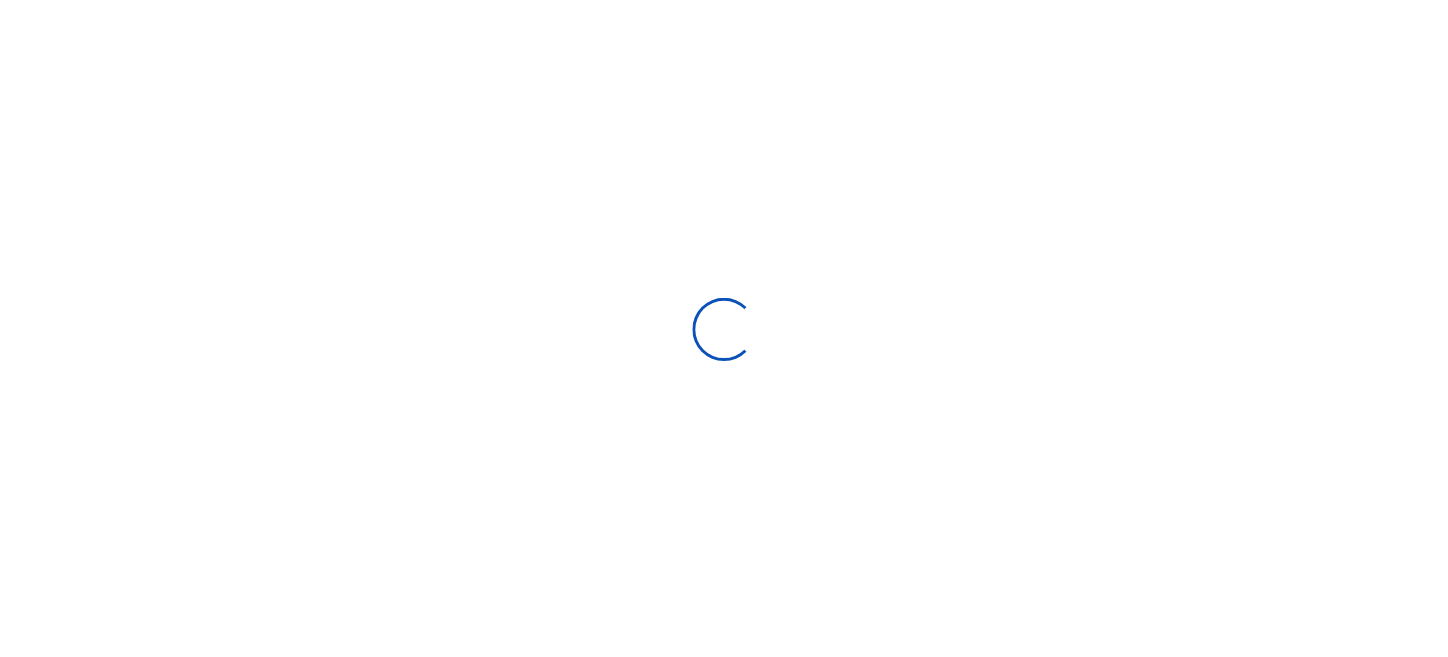 scroll, scrollTop: 0, scrollLeft: 0, axis: both 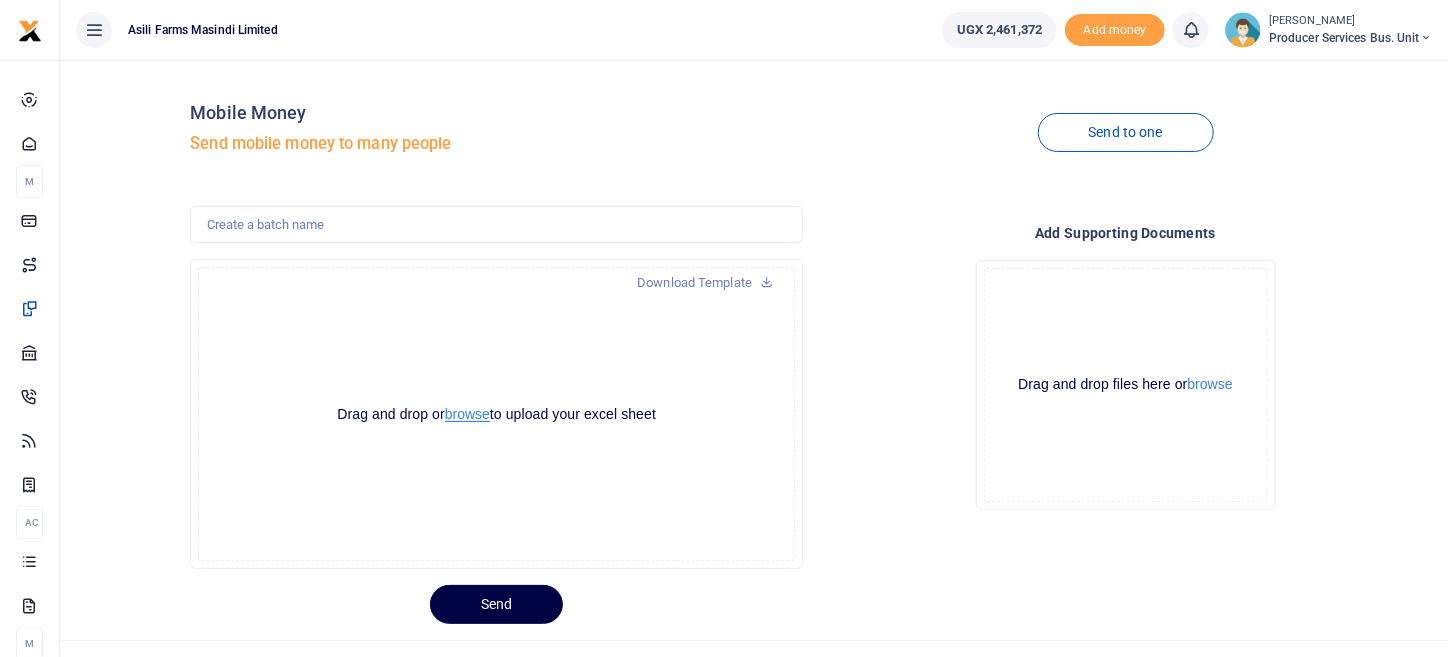 click on "browse" at bounding box center (467, 414) 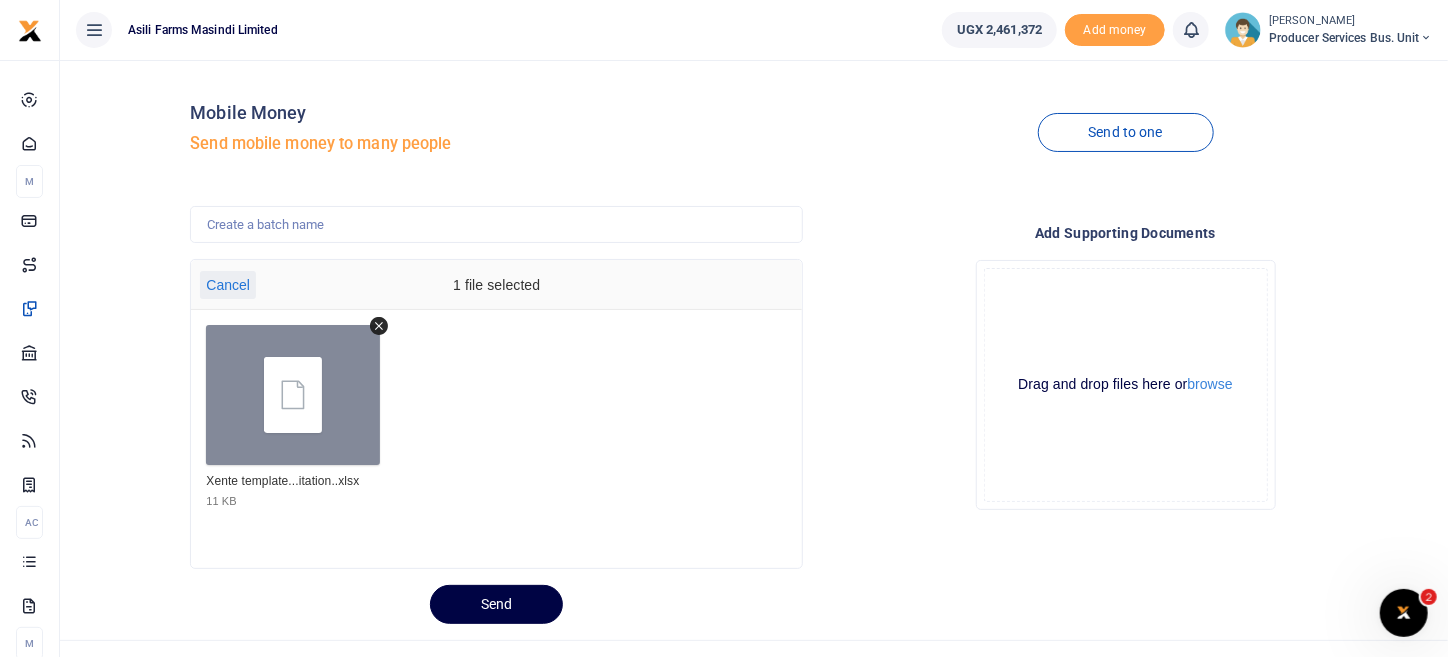 scroll, scrollTop: 0, scrollLeft: 0, axis: both 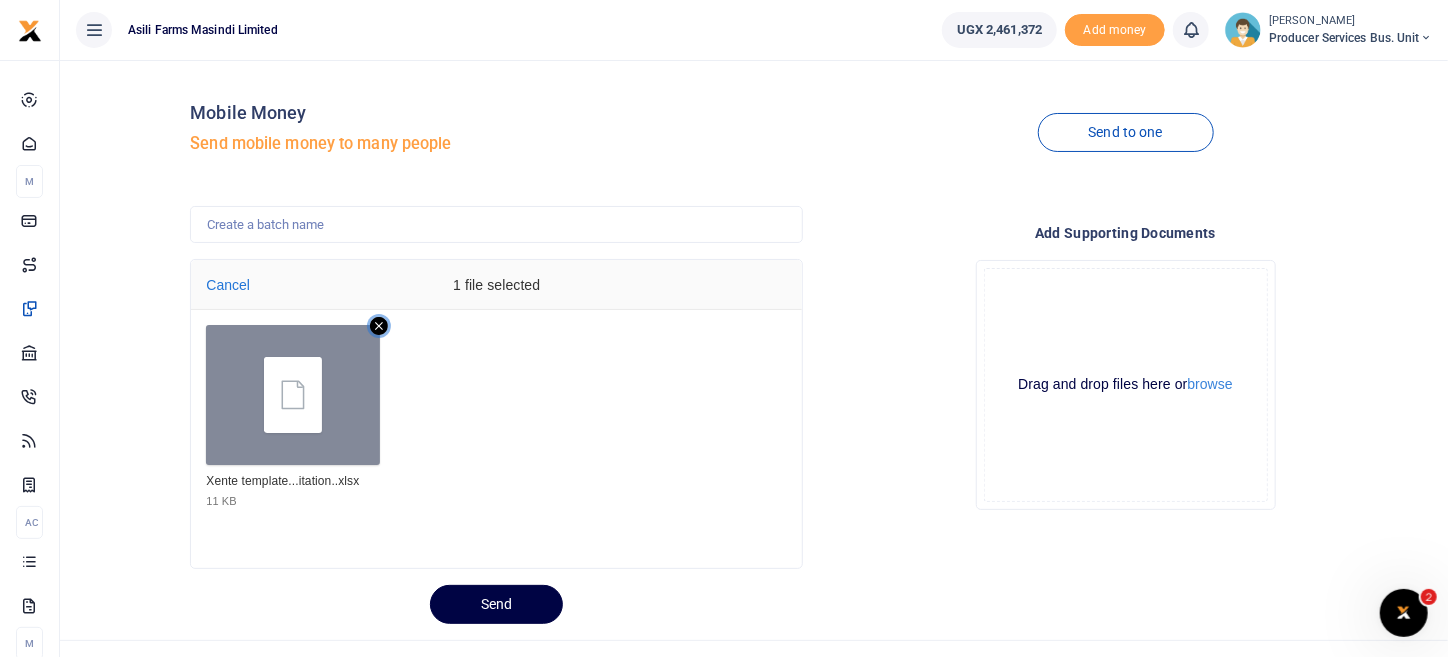 click 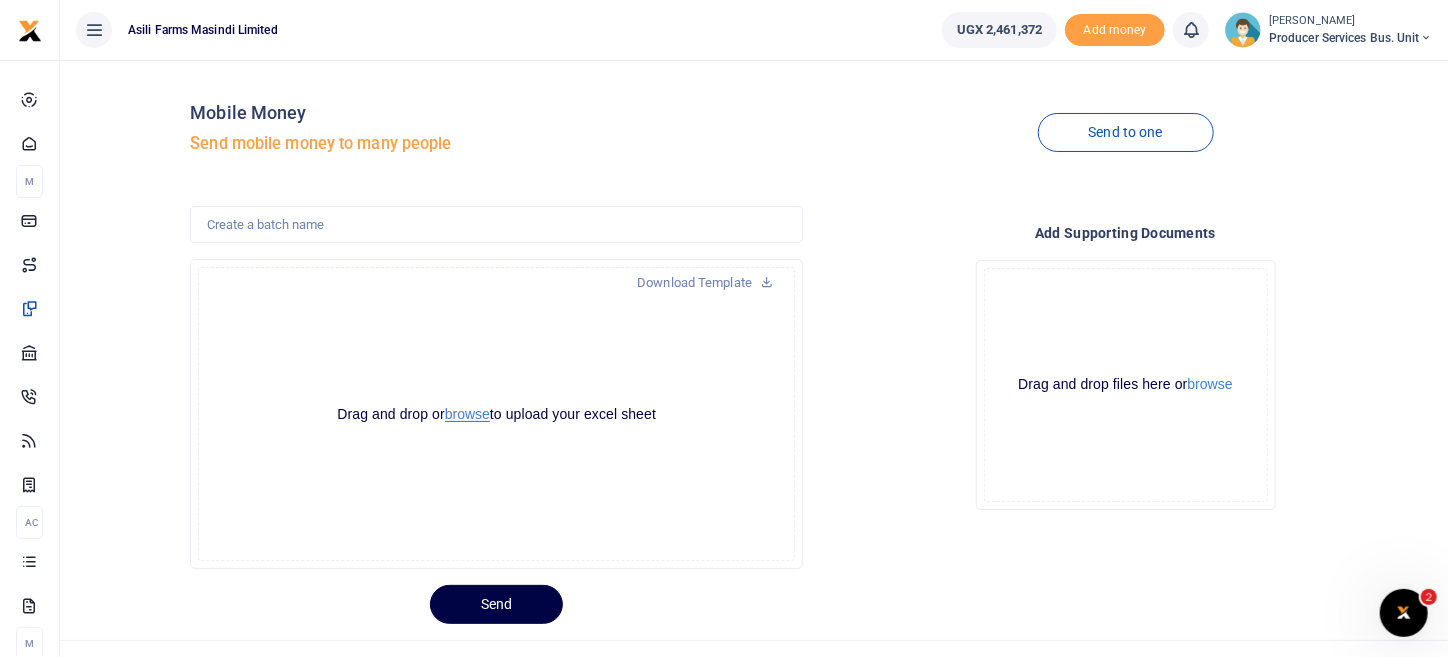 click on "browse" at bounding box center [467, 414] 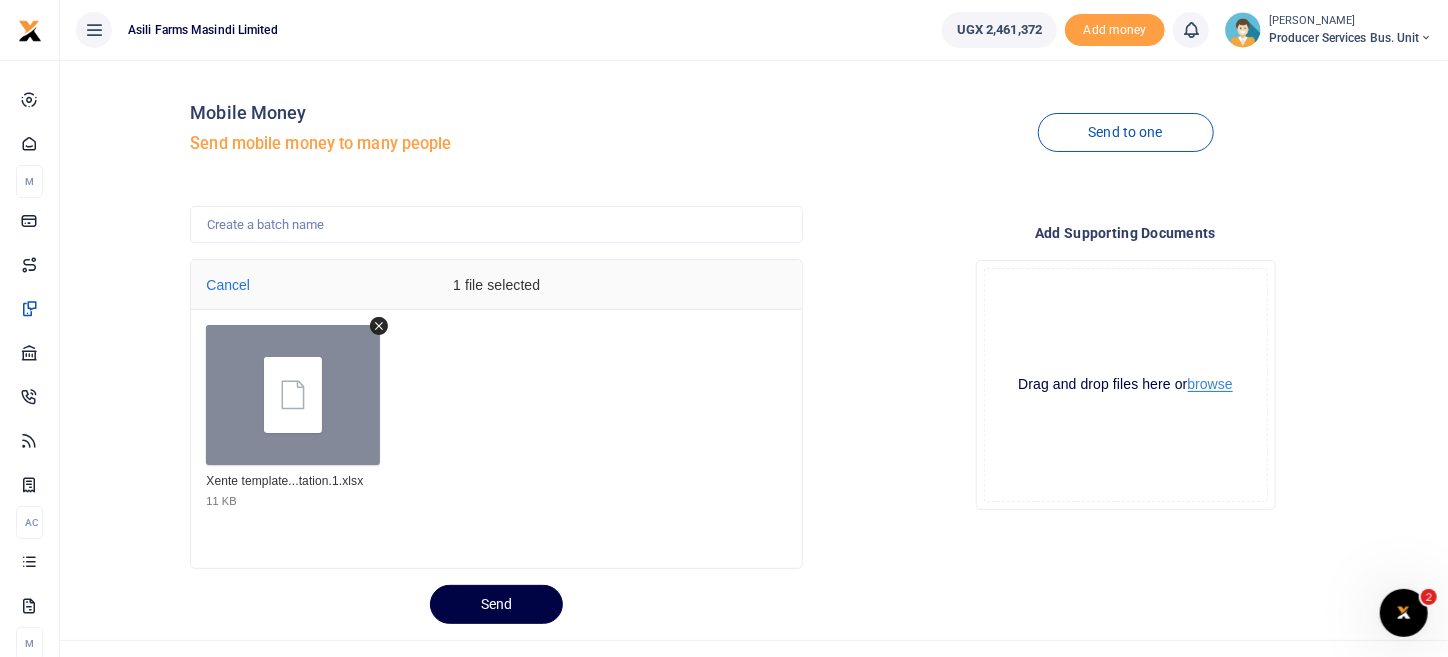 click on "browse" at bounding box center (1210, 384) 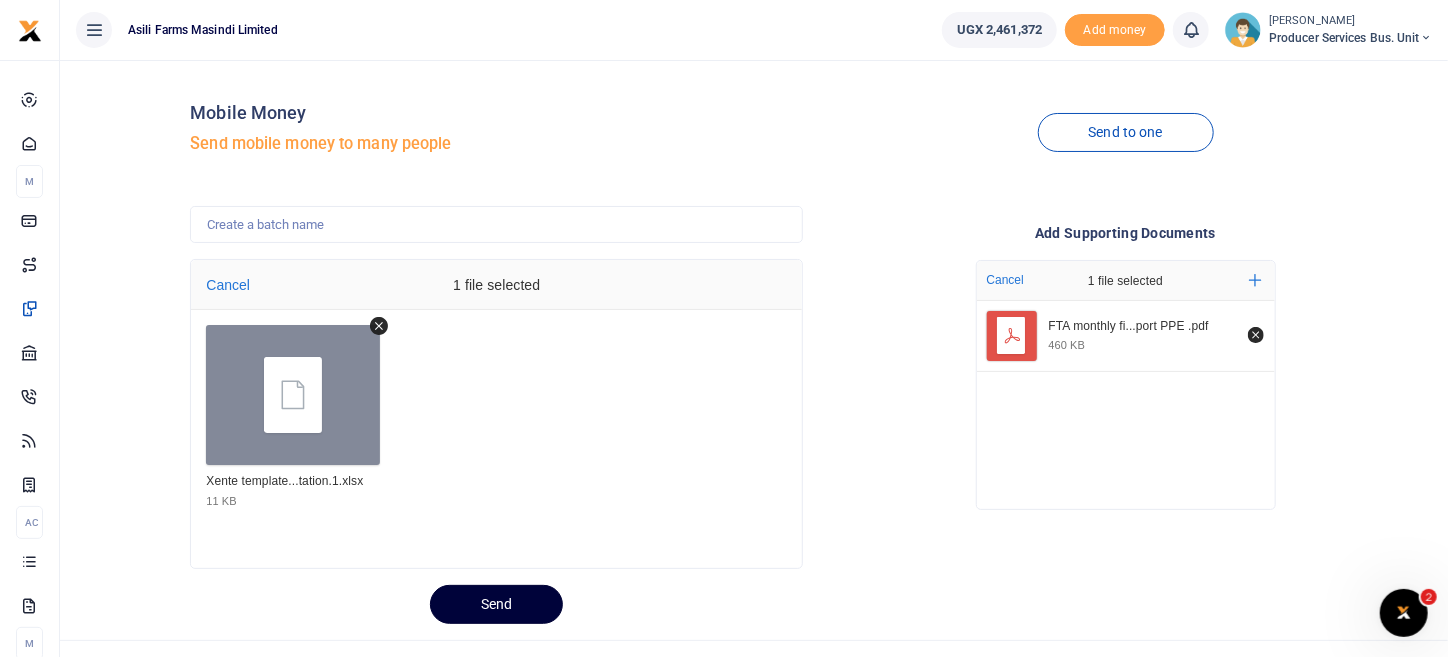 click on "Send" at bounding box center [496, 604] 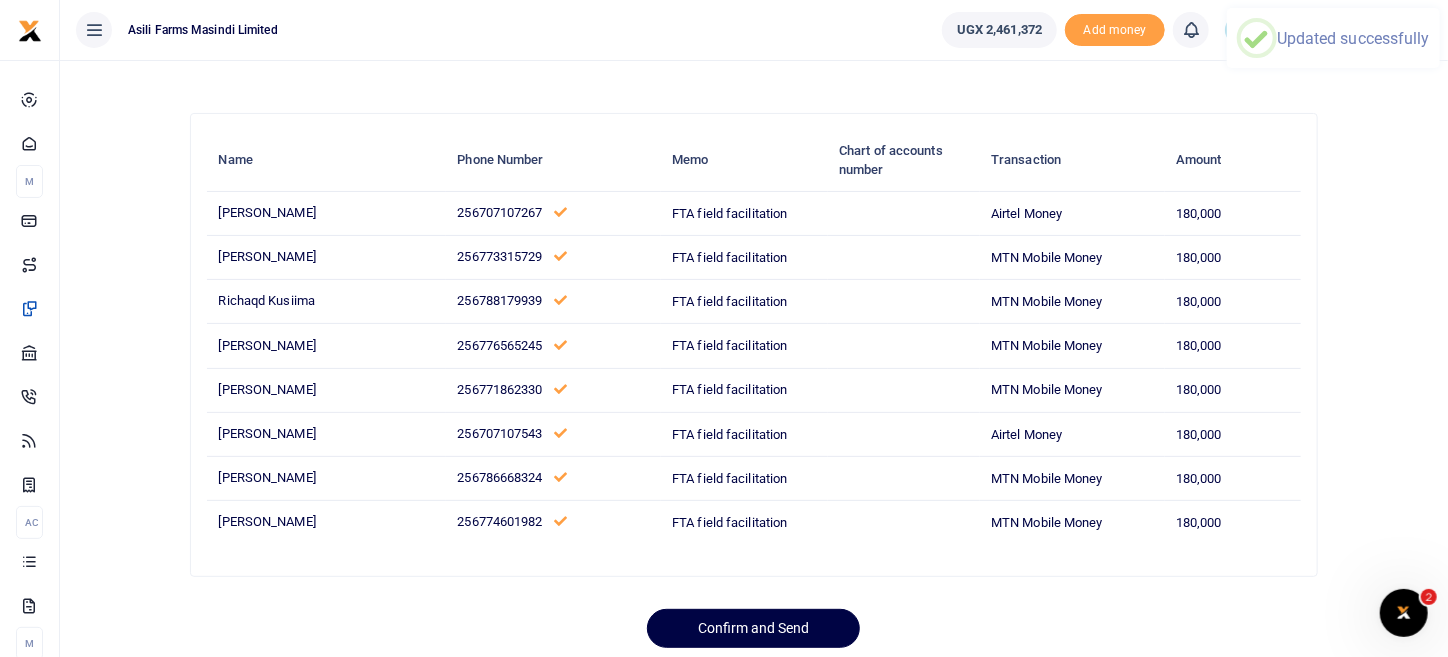 scroll, scrollTop: 148, scrollLeft: 0, axis: vertical 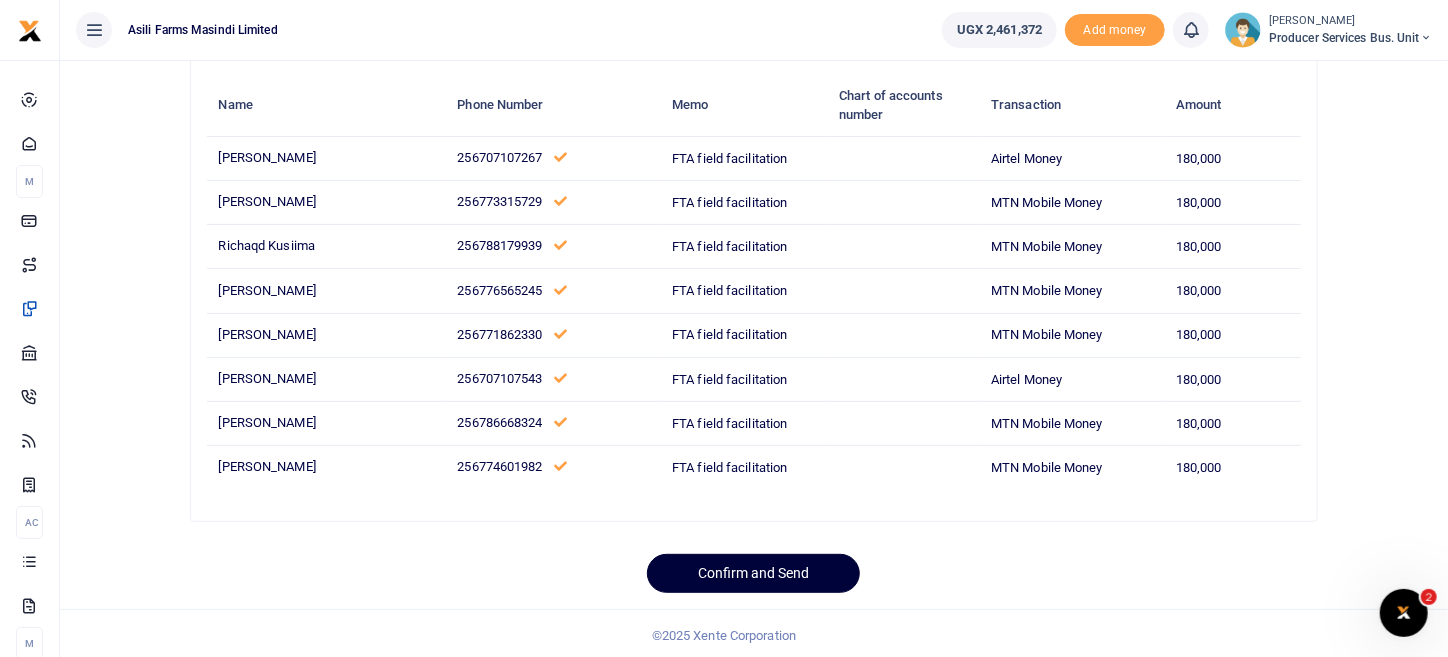 click on "Confirm and Send" at bounding box center (753, 573) 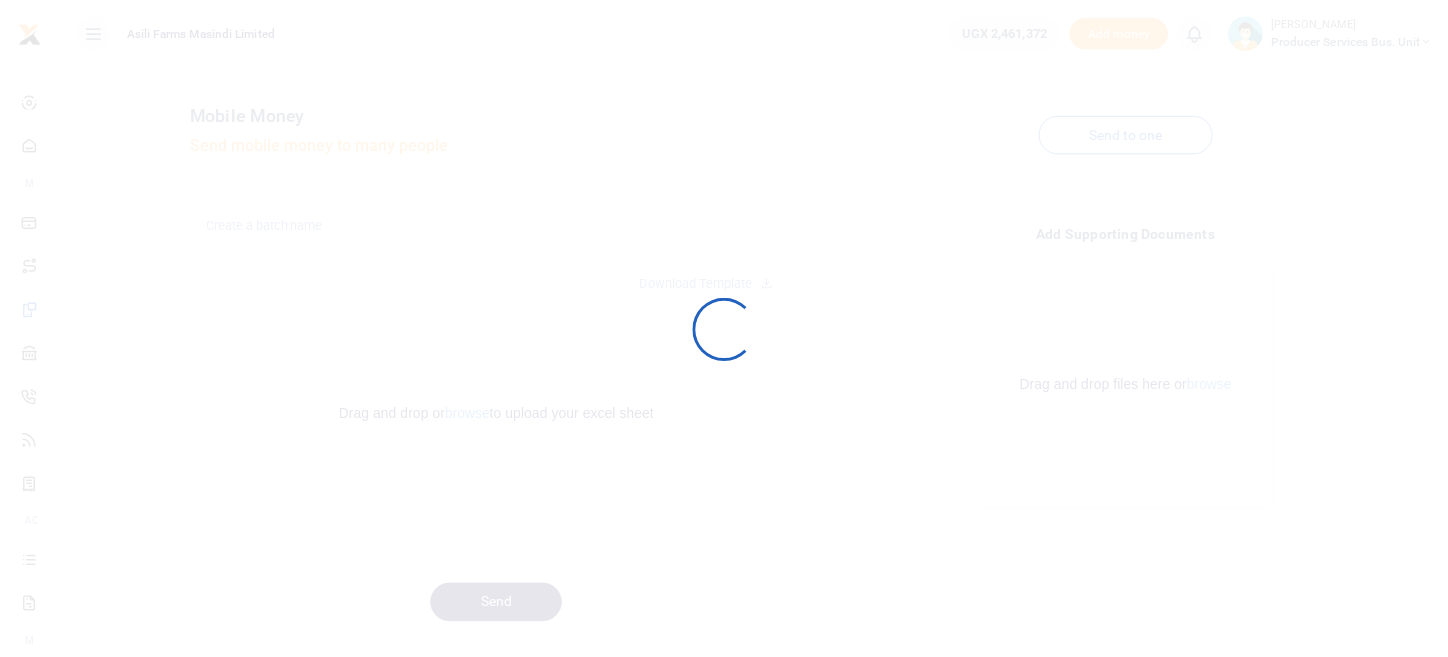 scroll, scrollTop: 34, scrollLeft: 0, axis: vertical 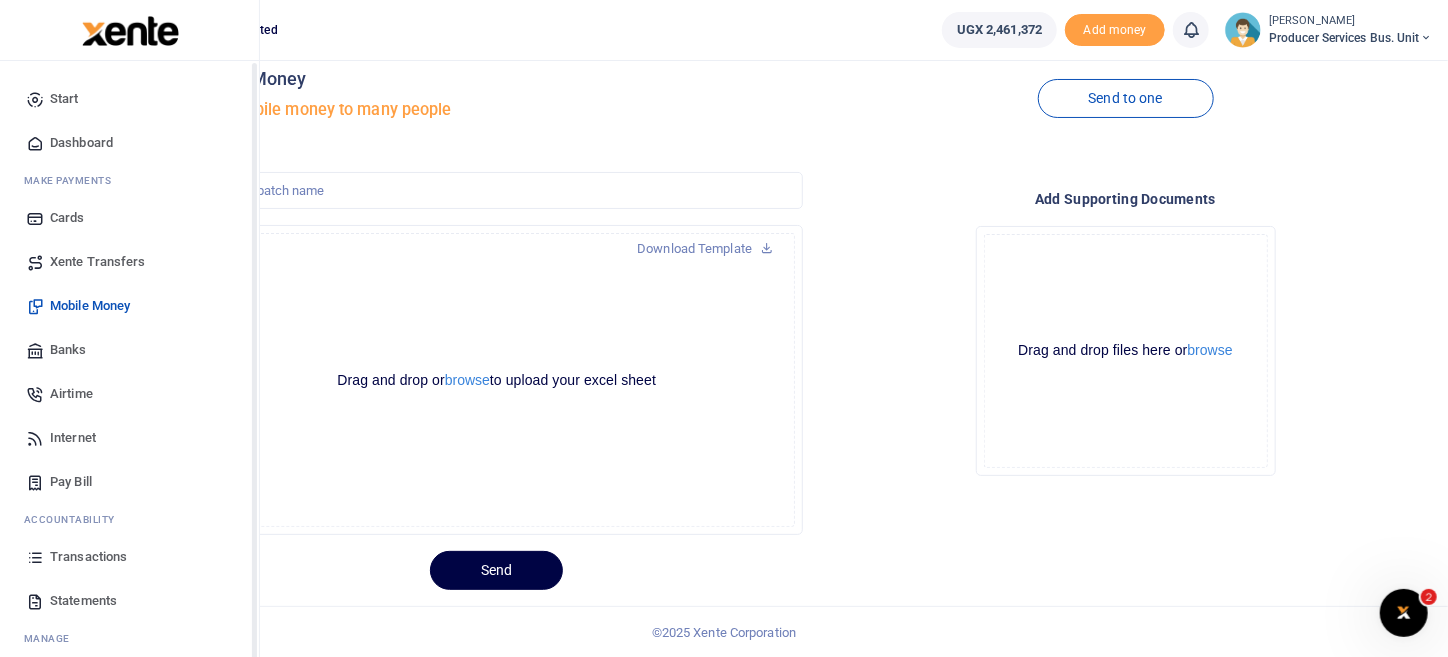 click on "Transactions" at bounding box center (88, 557) 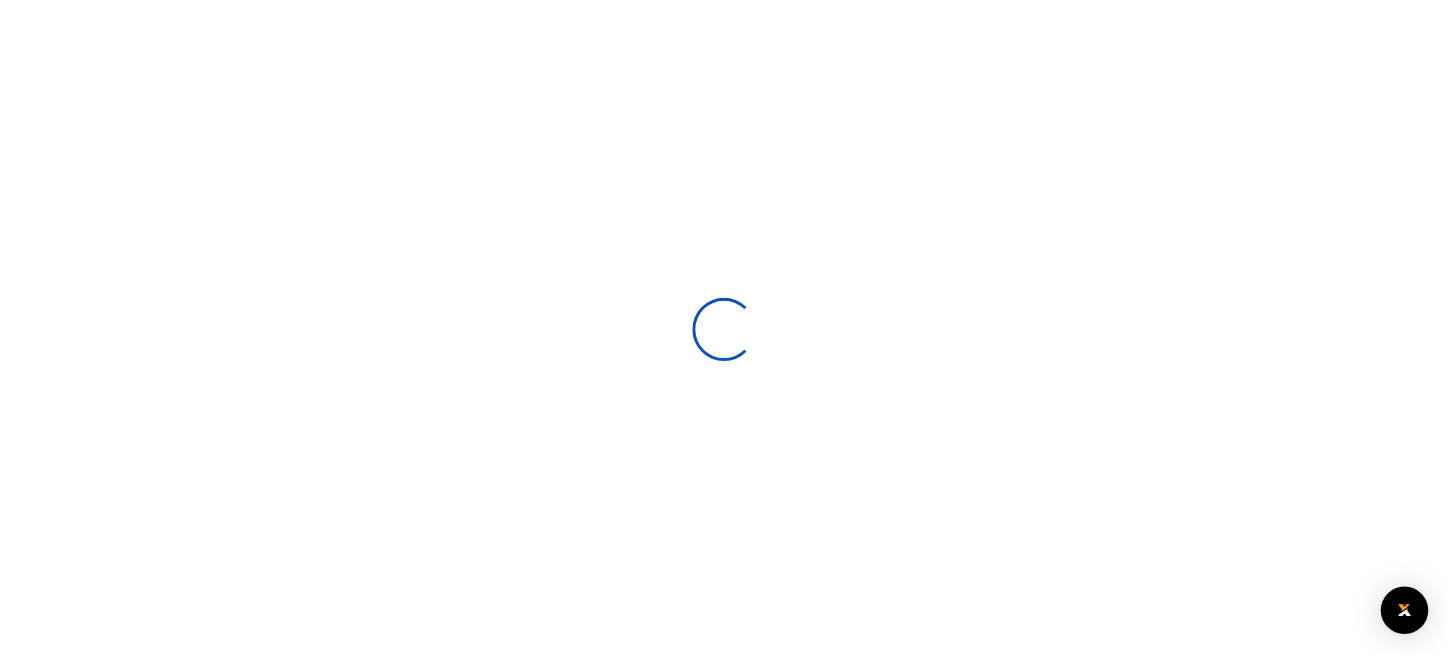 scroll, scrollTop: 0, scrollLeft: 0, axis: both 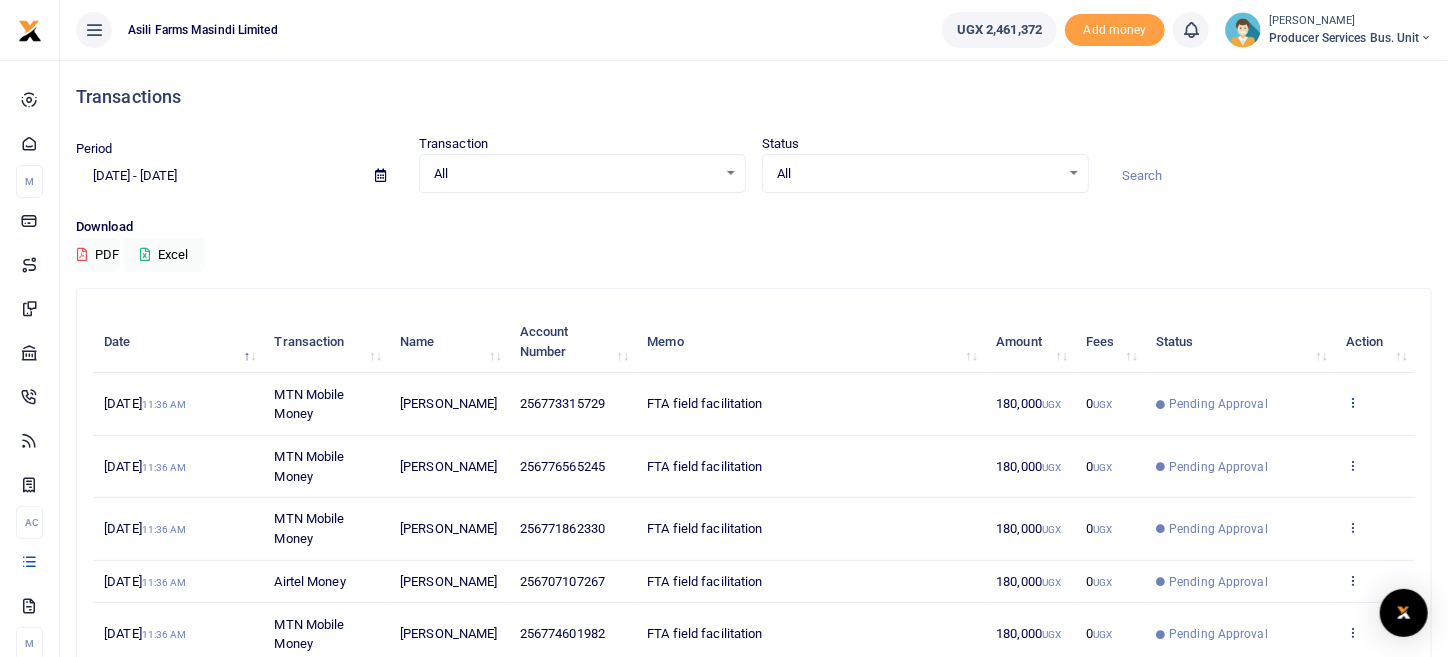 click at bounding box center [1352, 402] 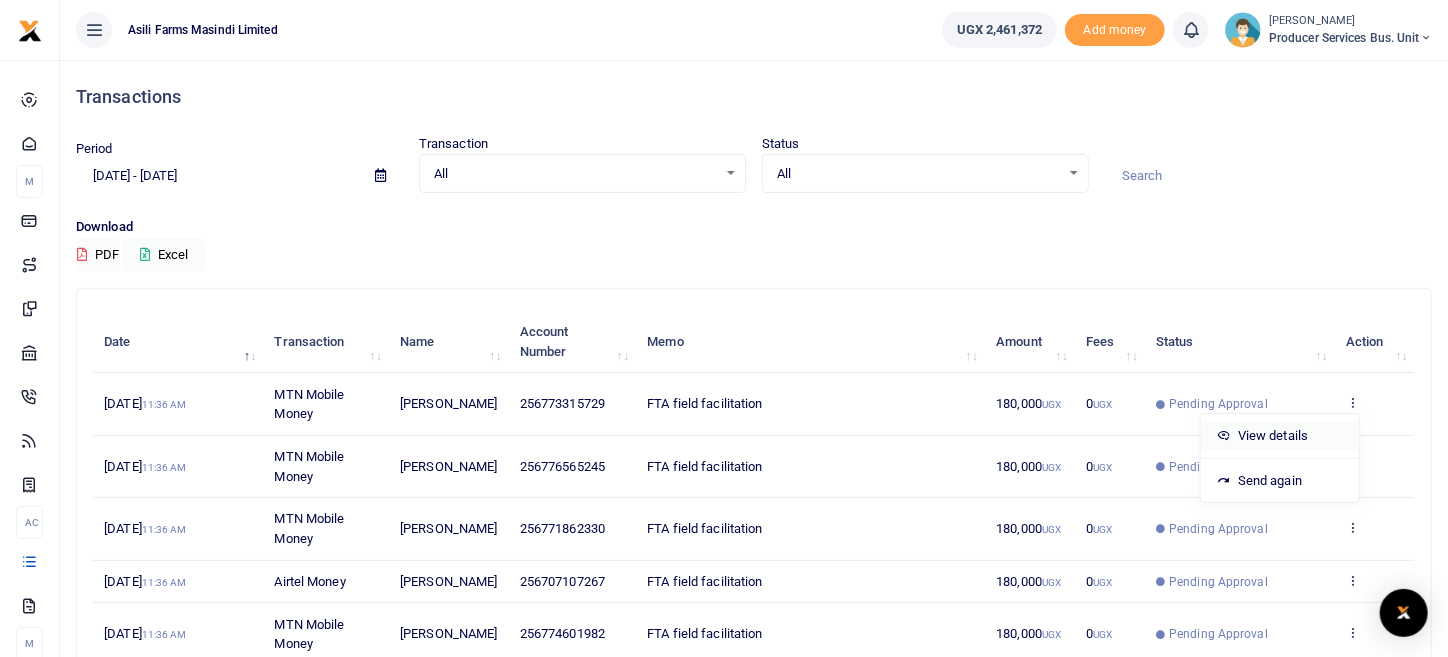 click on "View details" at bounding box center [1280, 436] 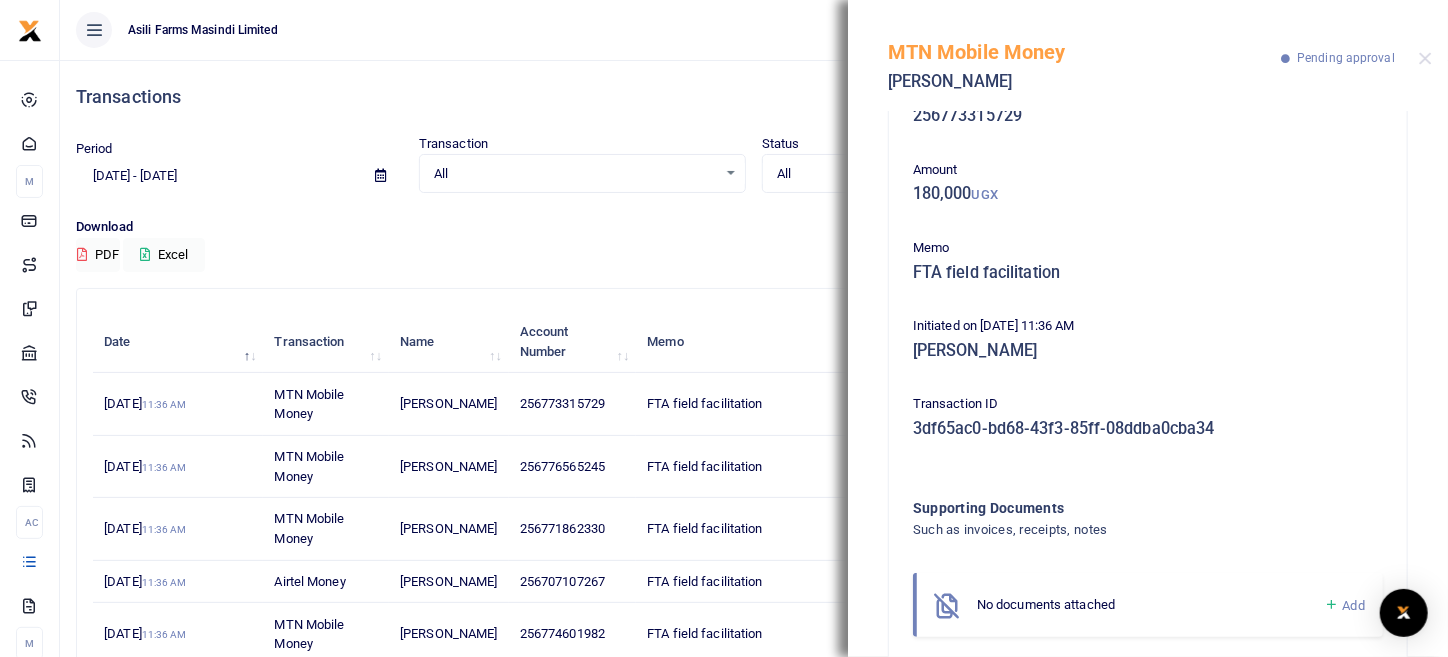 scroll, scrollTop: 102, scrollLeft: 0, axis: vertical 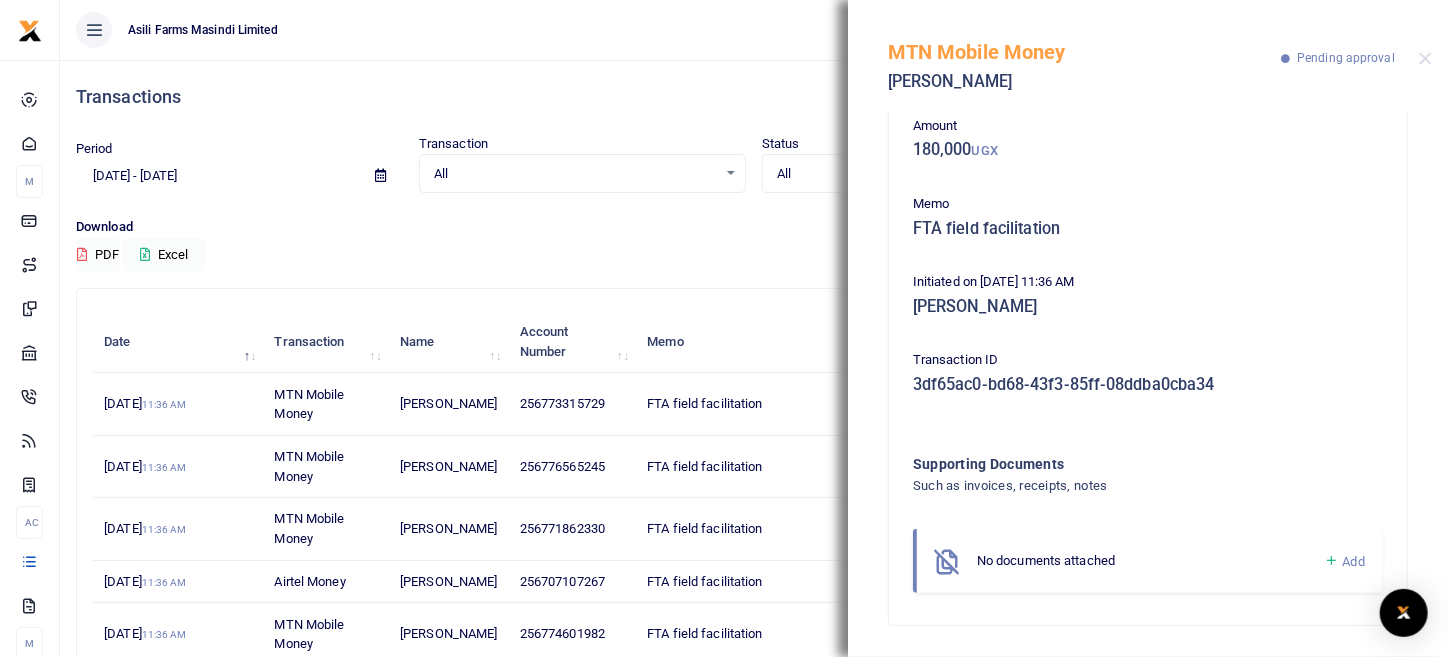 click on "Add" at bounding box center [1354, 561] 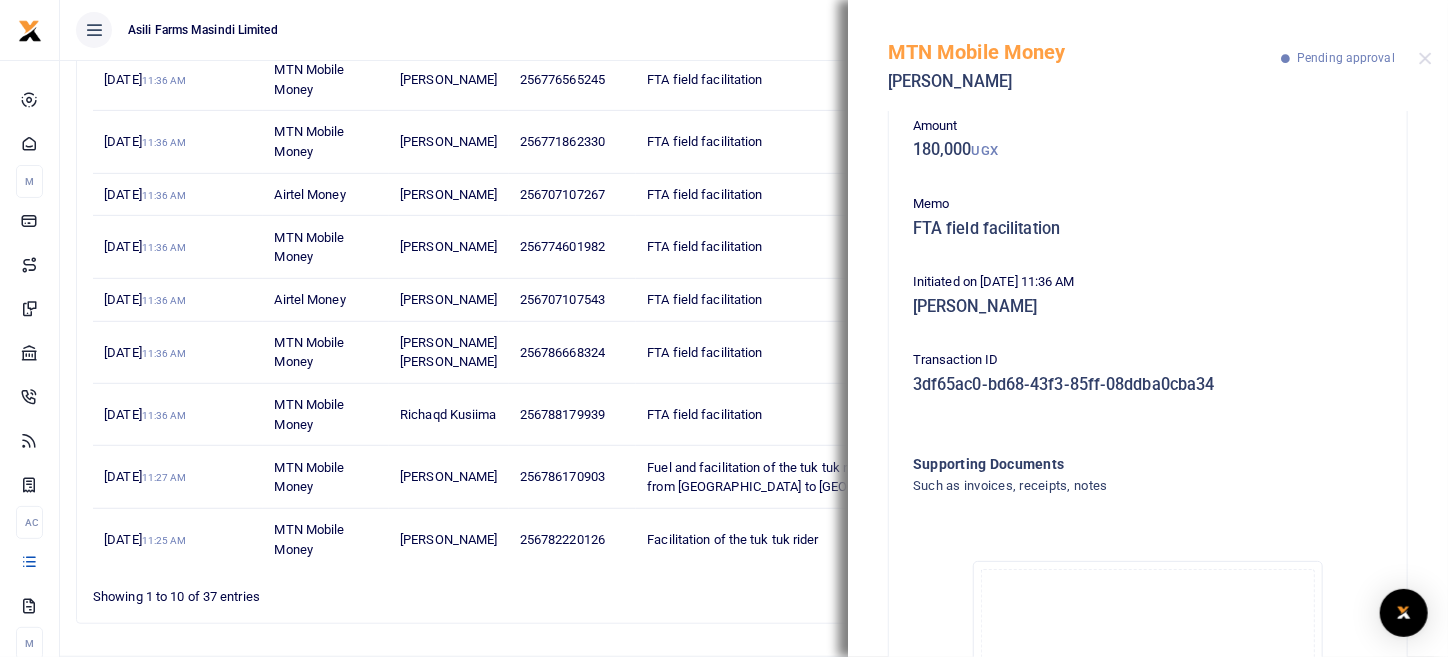 scroll, scrollTop: 453, scrollLeft: 0, axis: vertical 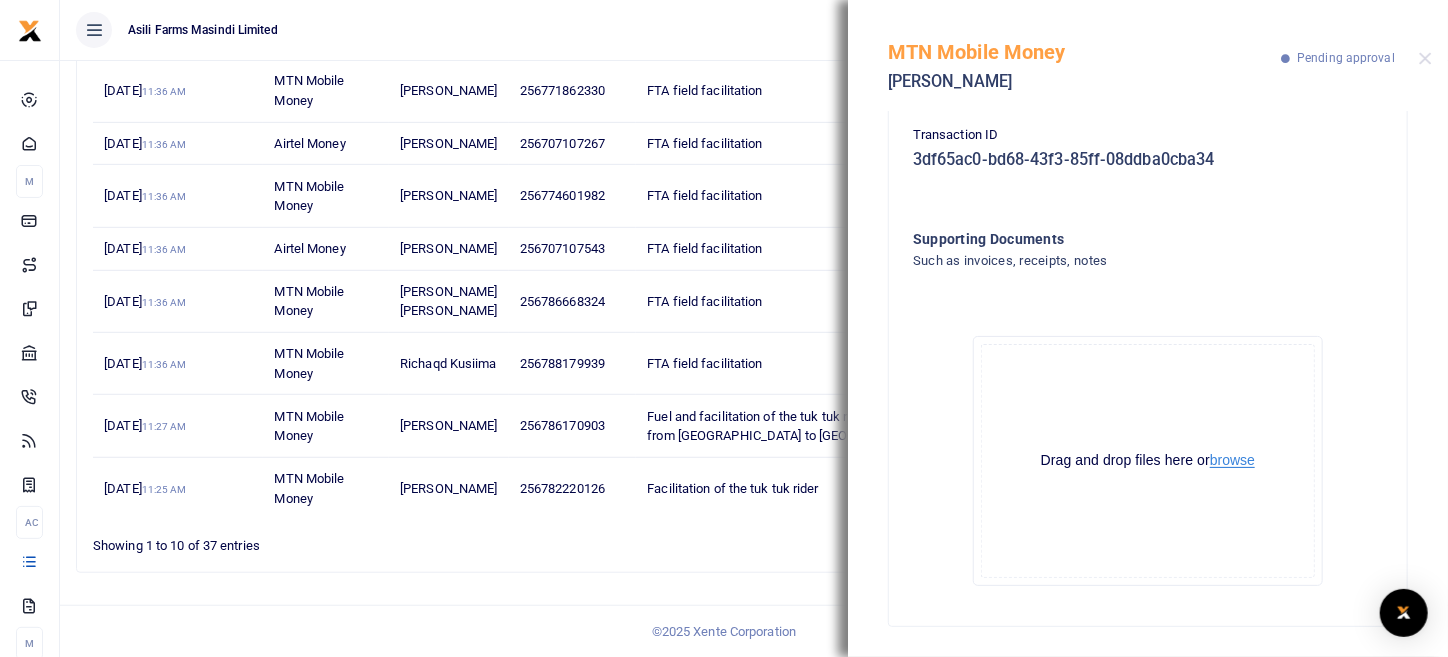 click on "browse" at bounding box center (1232, 460) 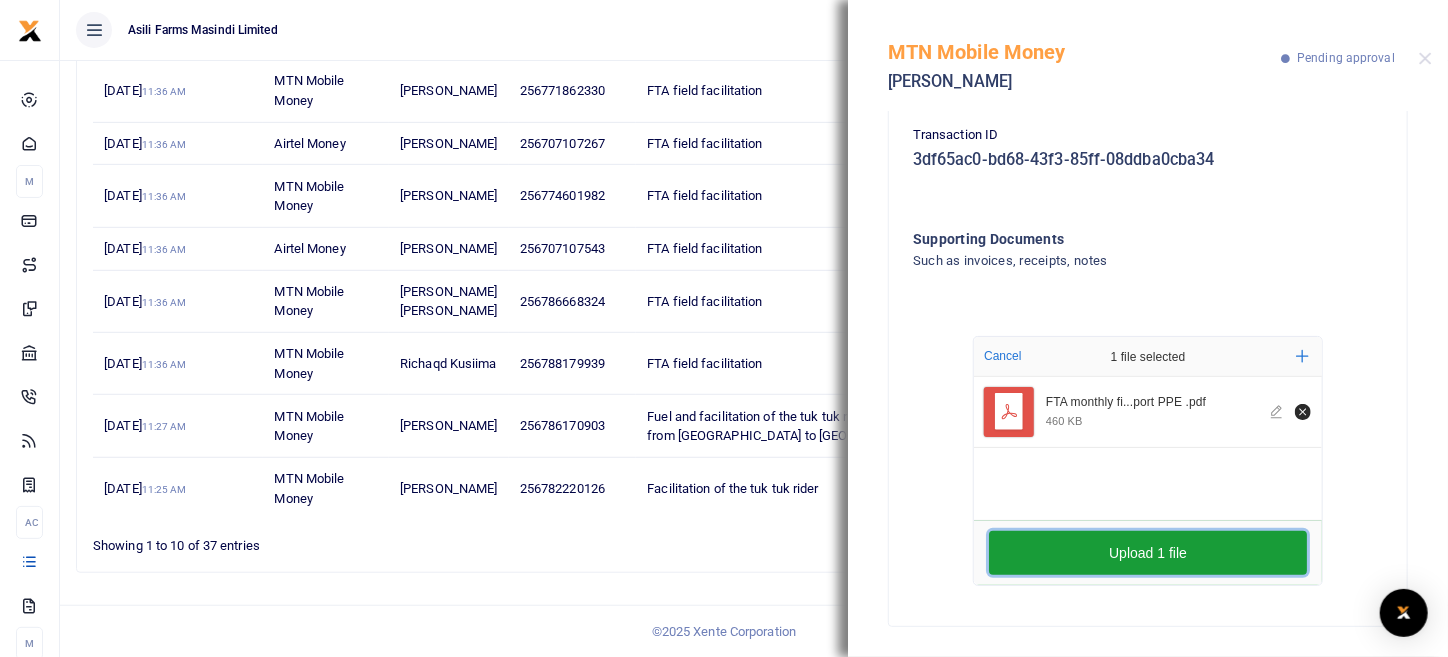 click on "Upload 1 file" at bounding box center [1148, 553] 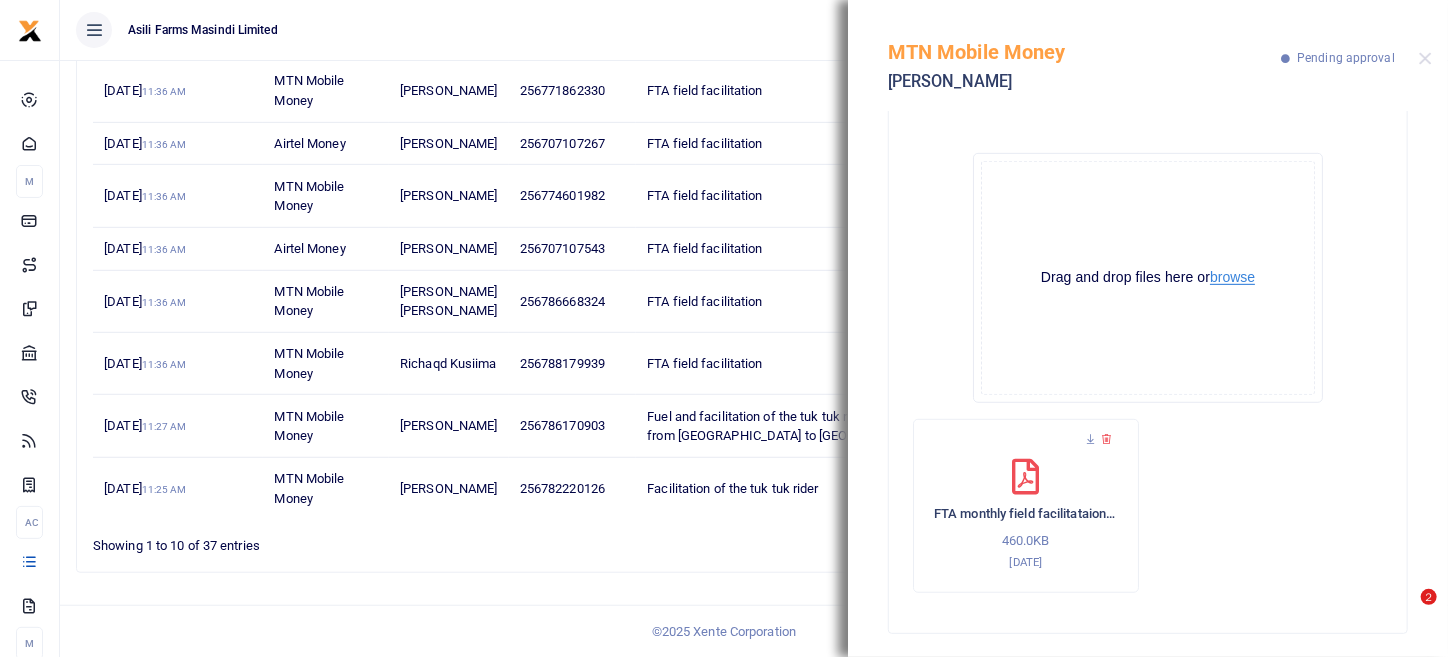 scroll, scrollTop: 518, scrollLeft: 0, axis: vertical 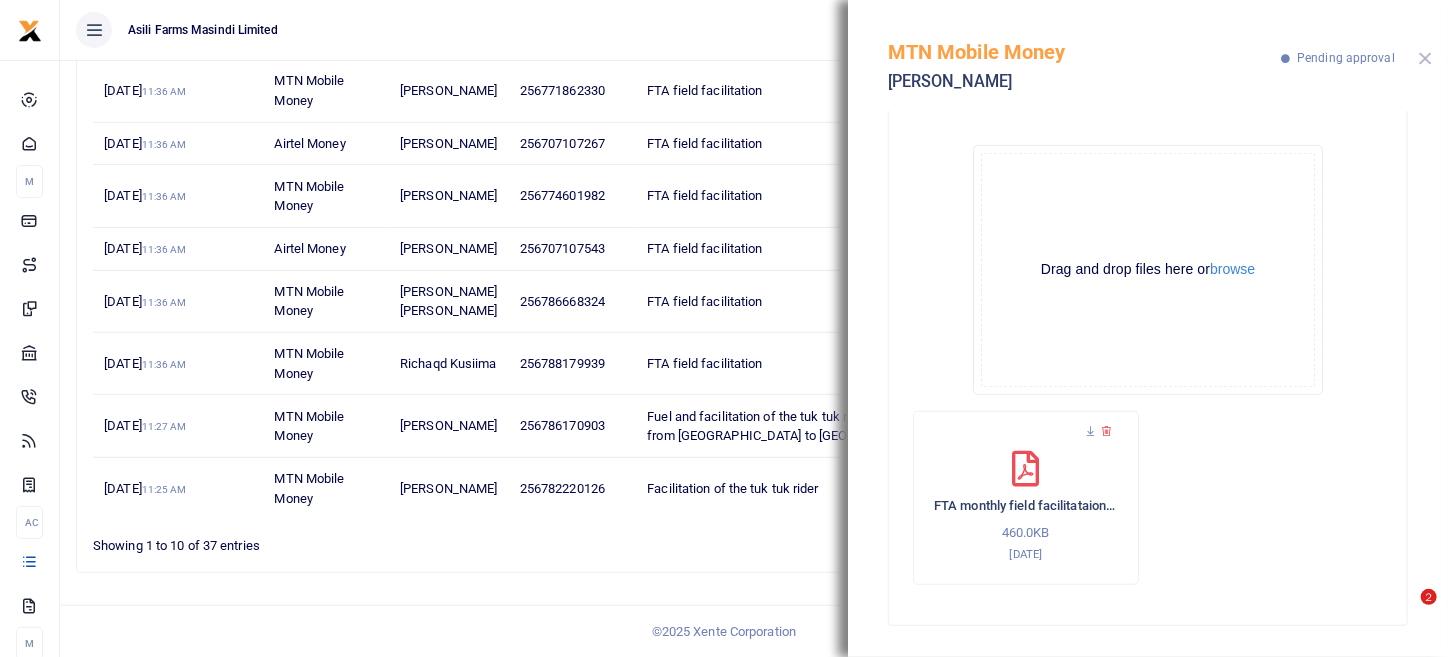 click at bounding box center (1425, 58) 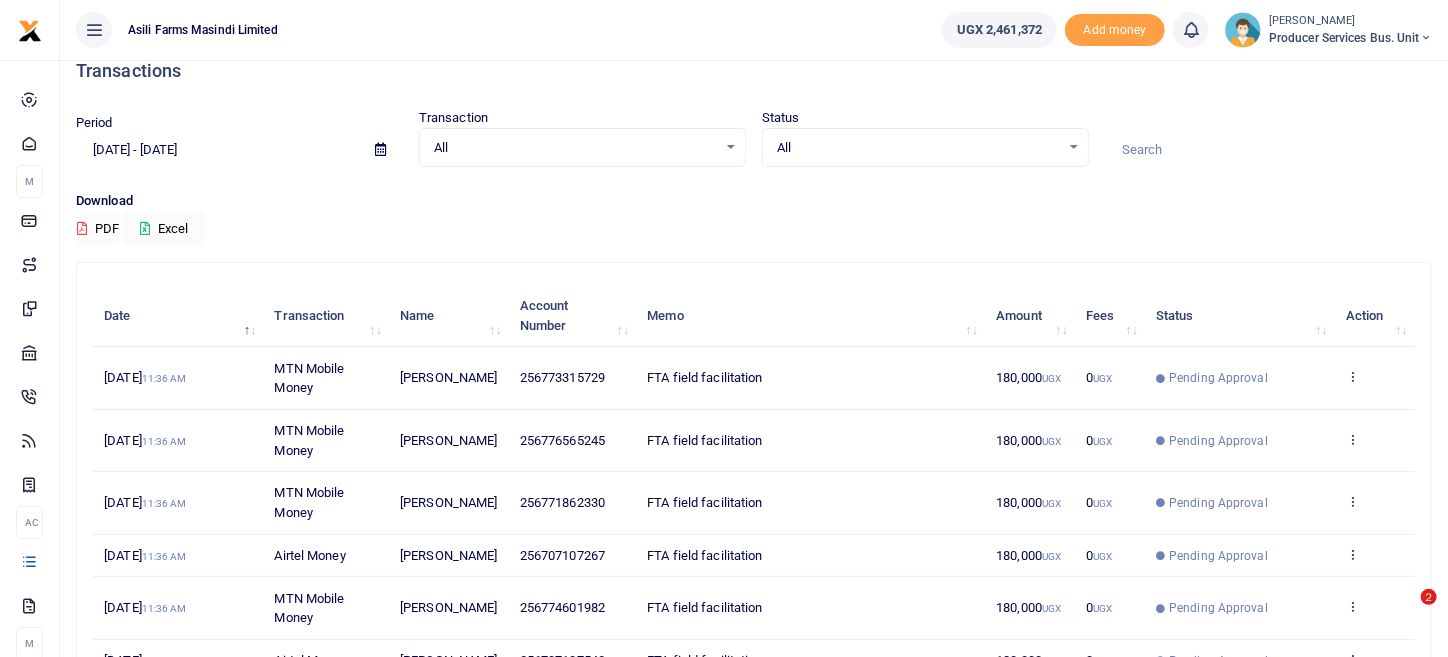 scroll, scrollTop: 0, scrollLeft: 0, axis: both 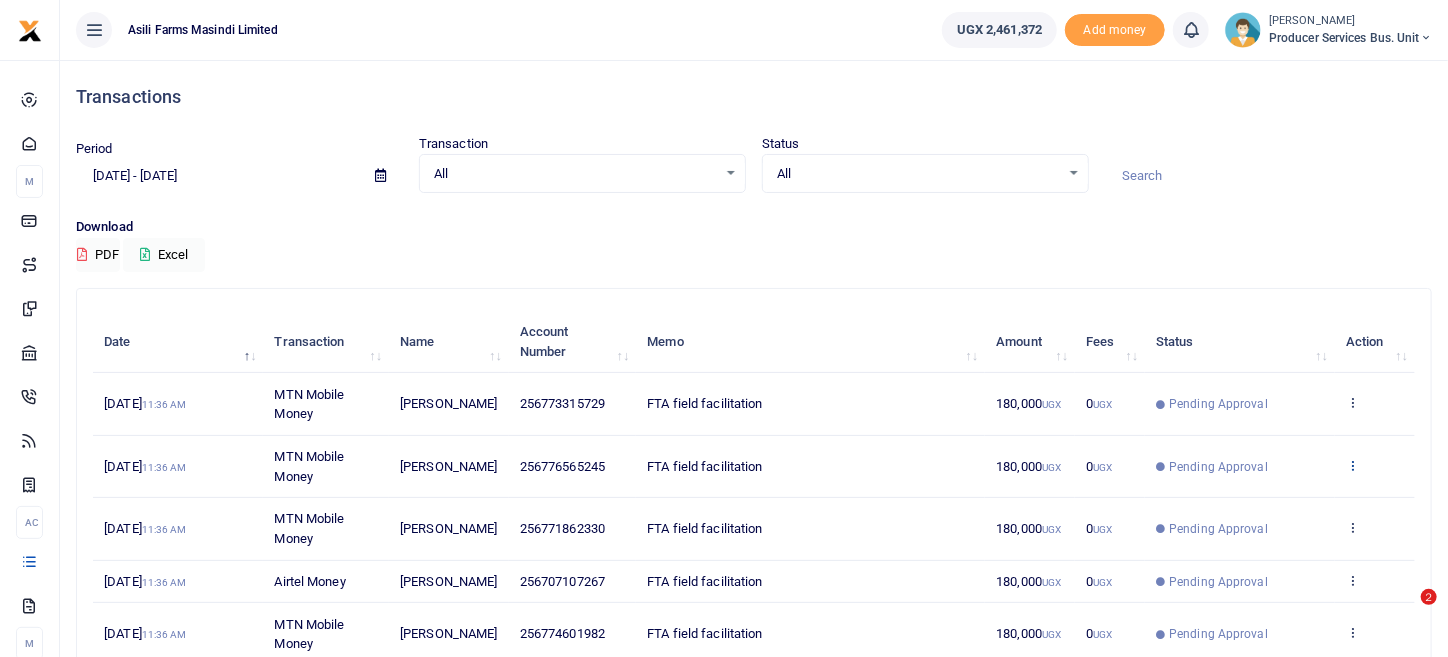 click at bounding box center (1352, 465) 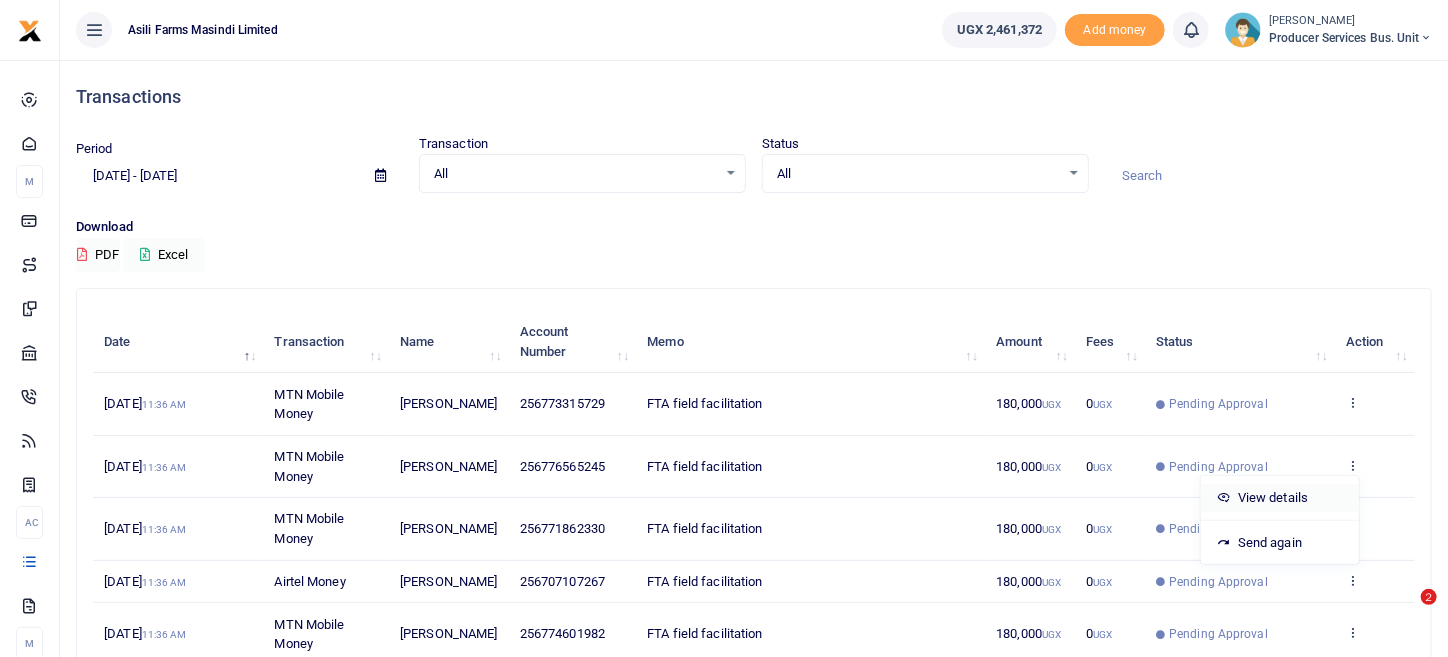 click on "View details" at bounding box center (1280, 498) 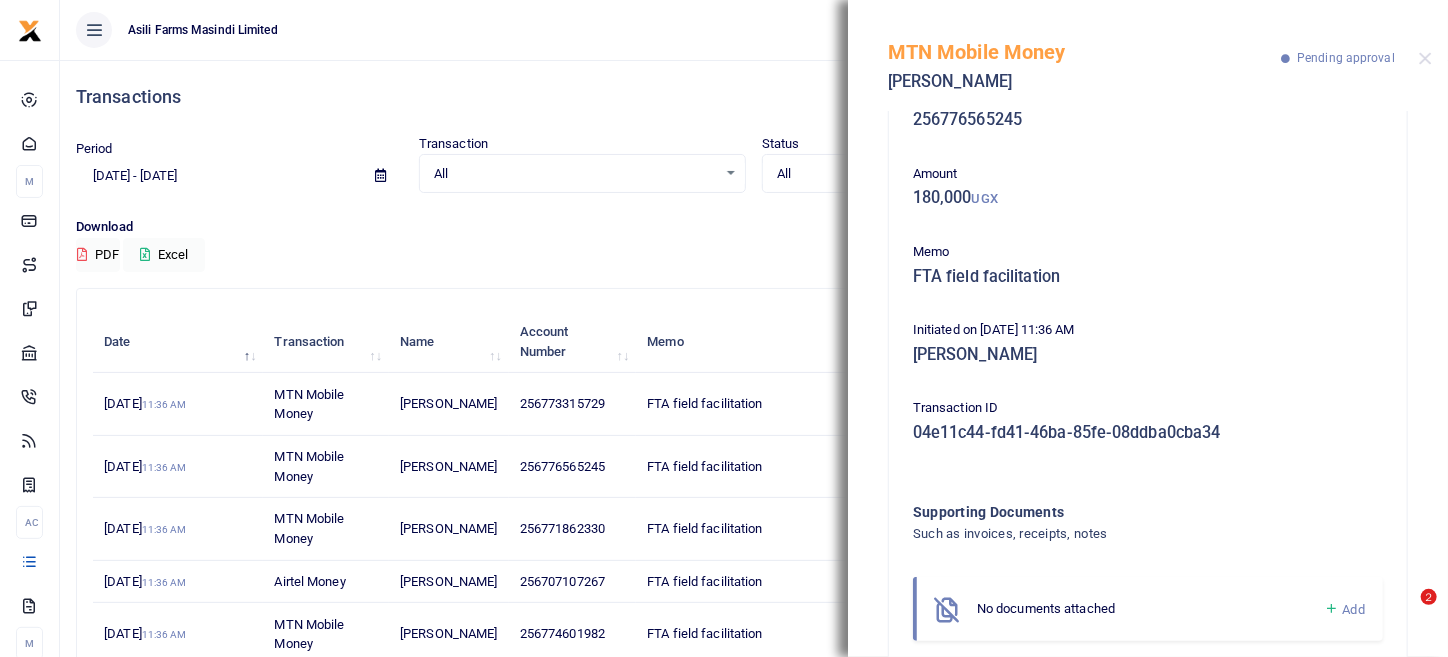 scroll, scrollTop: 102, scrollLeft: 0, axis: vertical 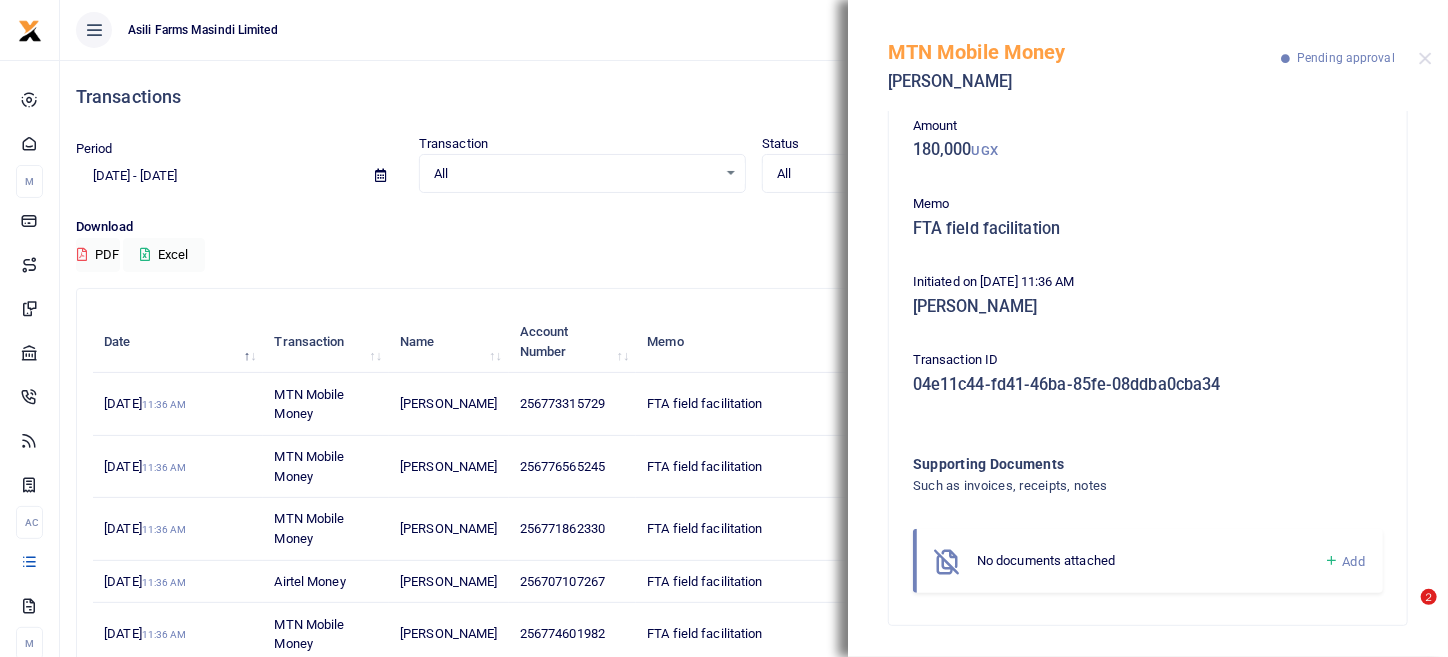 click on "Add" at bounding box center (1354, 561) 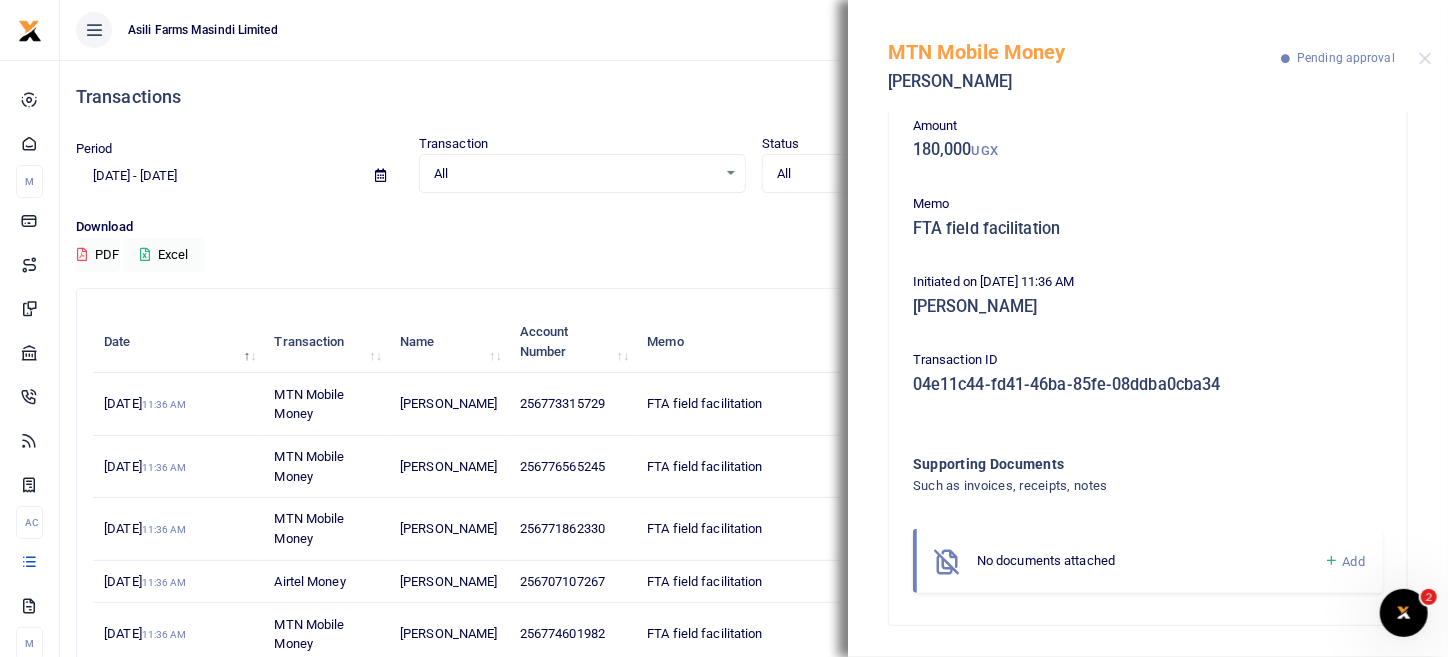 scroll, scrollTop: 0, scrollLeft: 0, axis: both 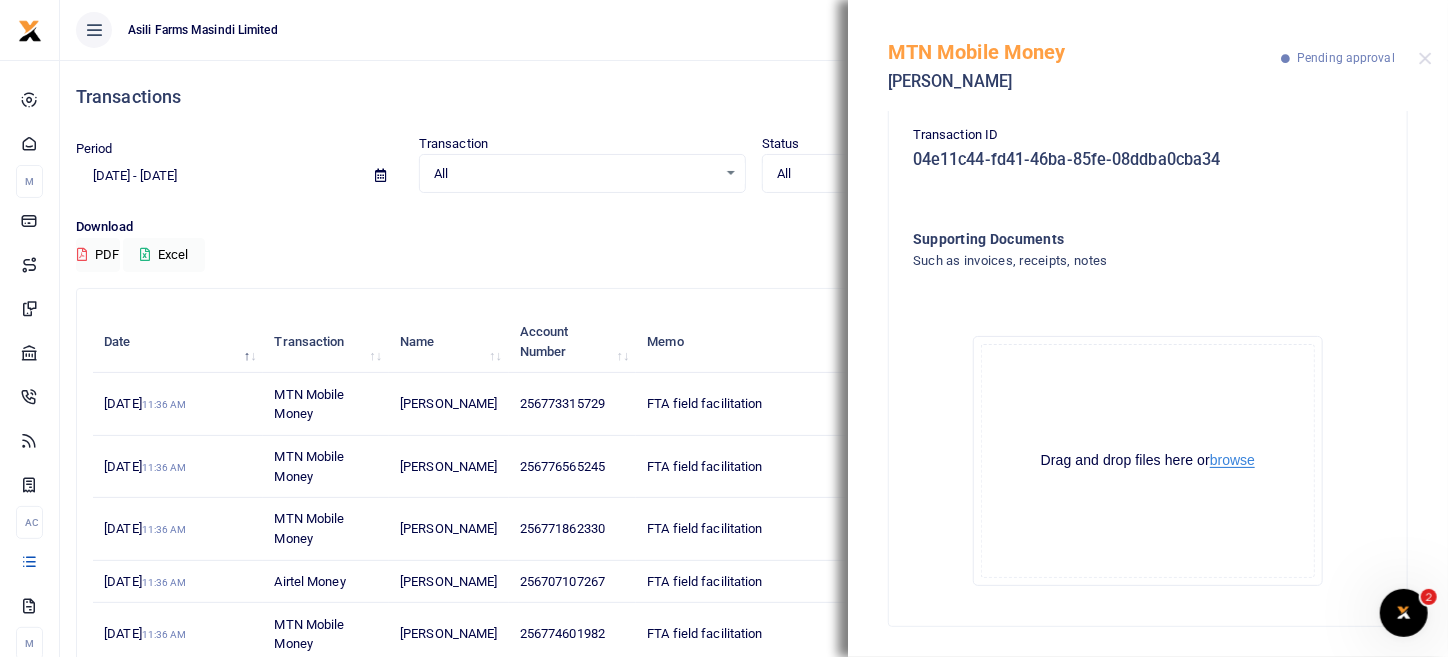 click on "Drag and drop files here or  browse Powered by  Uppy" 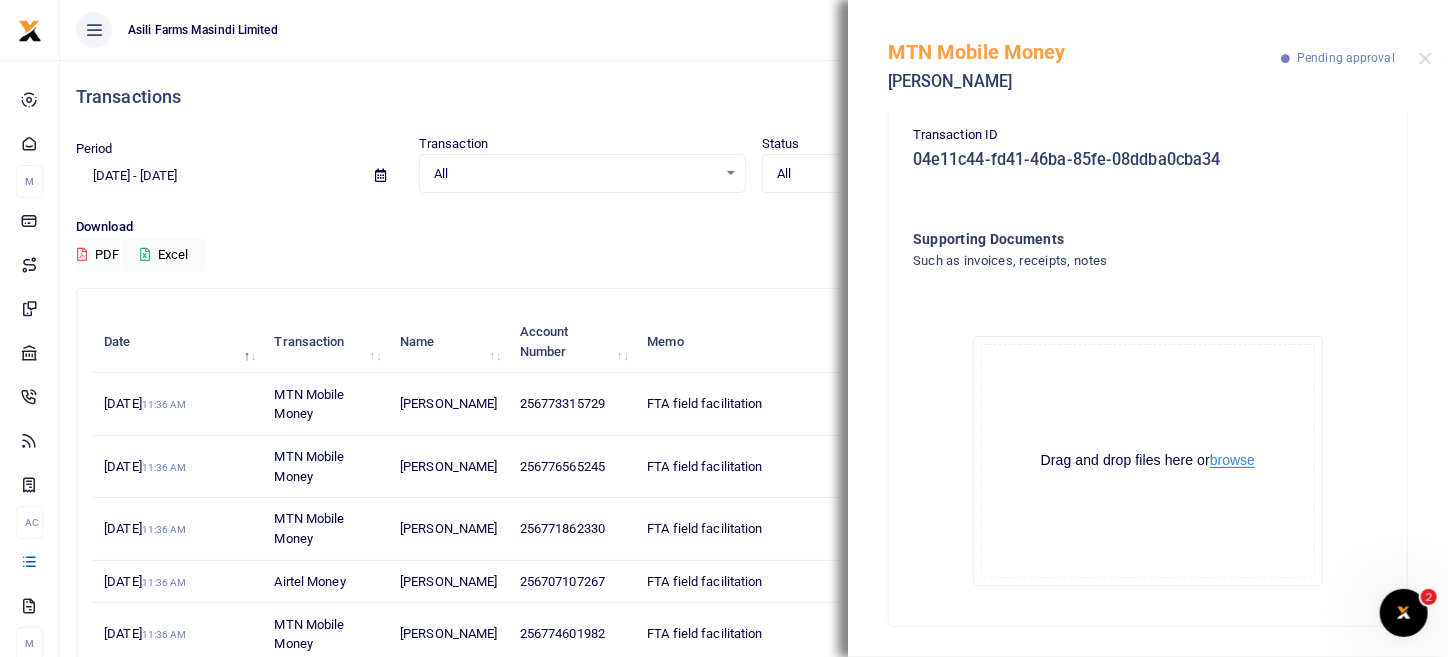 click on "browse" at bounding box center [1232, 460] 